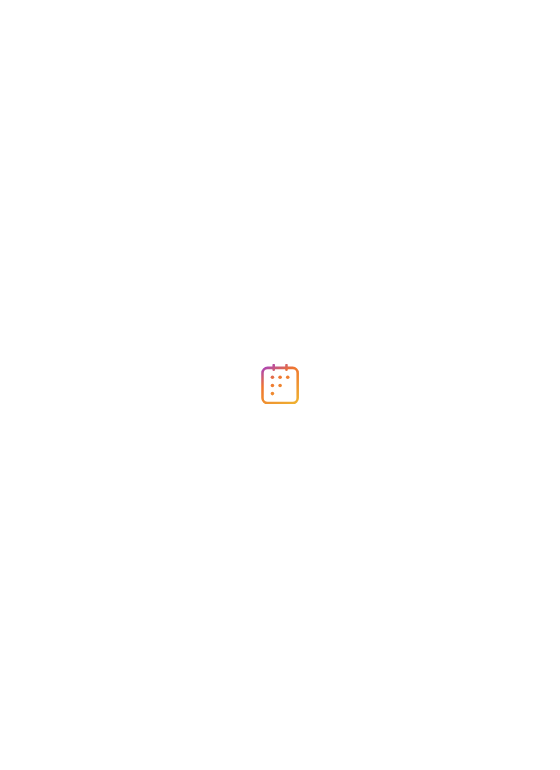 scroll, scrollTop: 0, scrollLeft: 0, axis: both 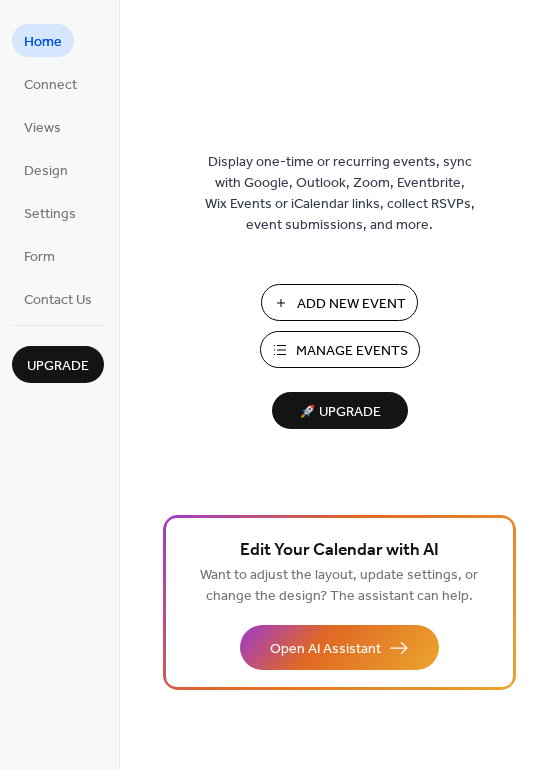 click on "Manage Events" at bounding box center (352, 351) 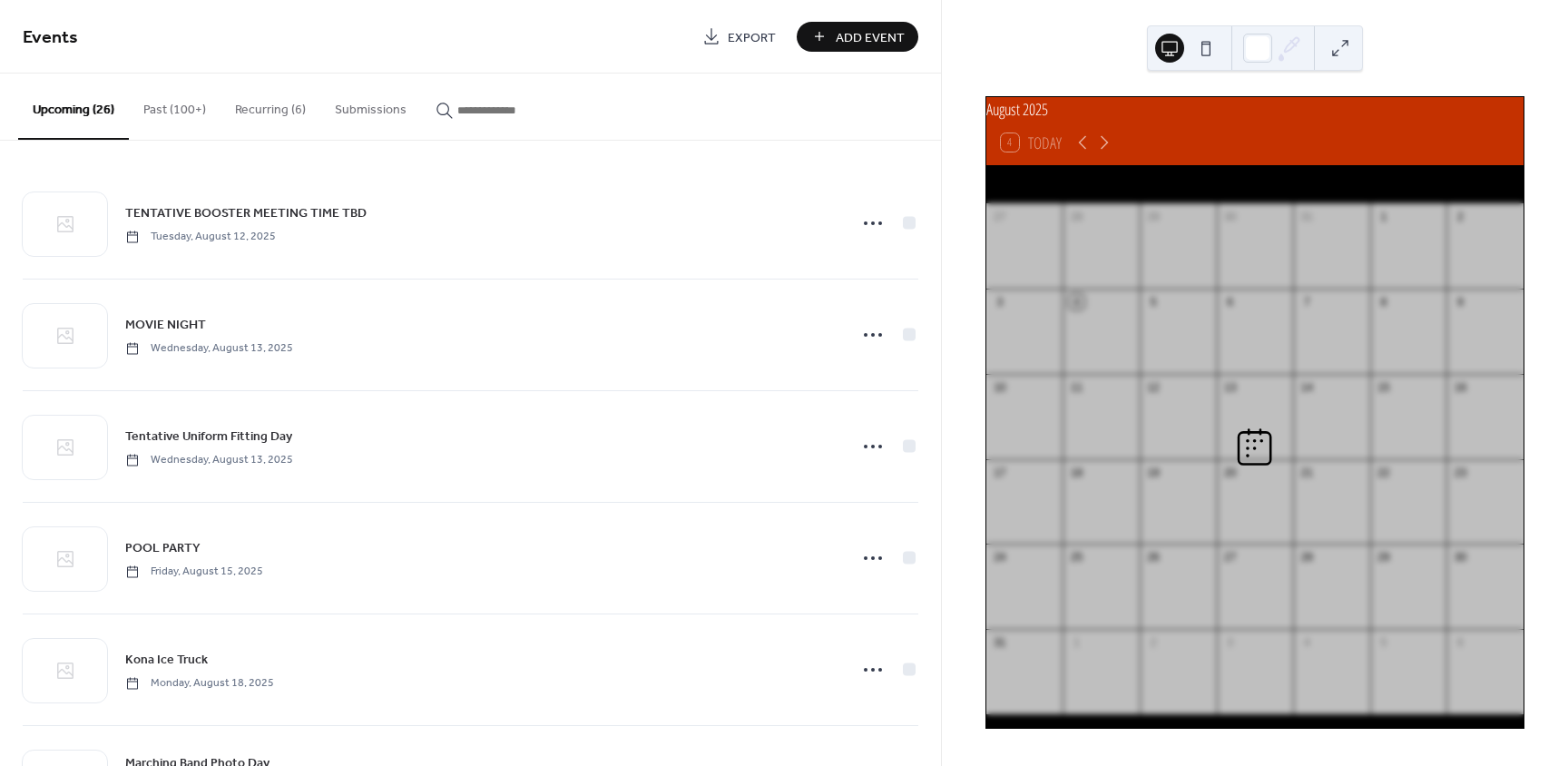 scroll, scrollTop: 0, scrollLeft: 0, axis: both 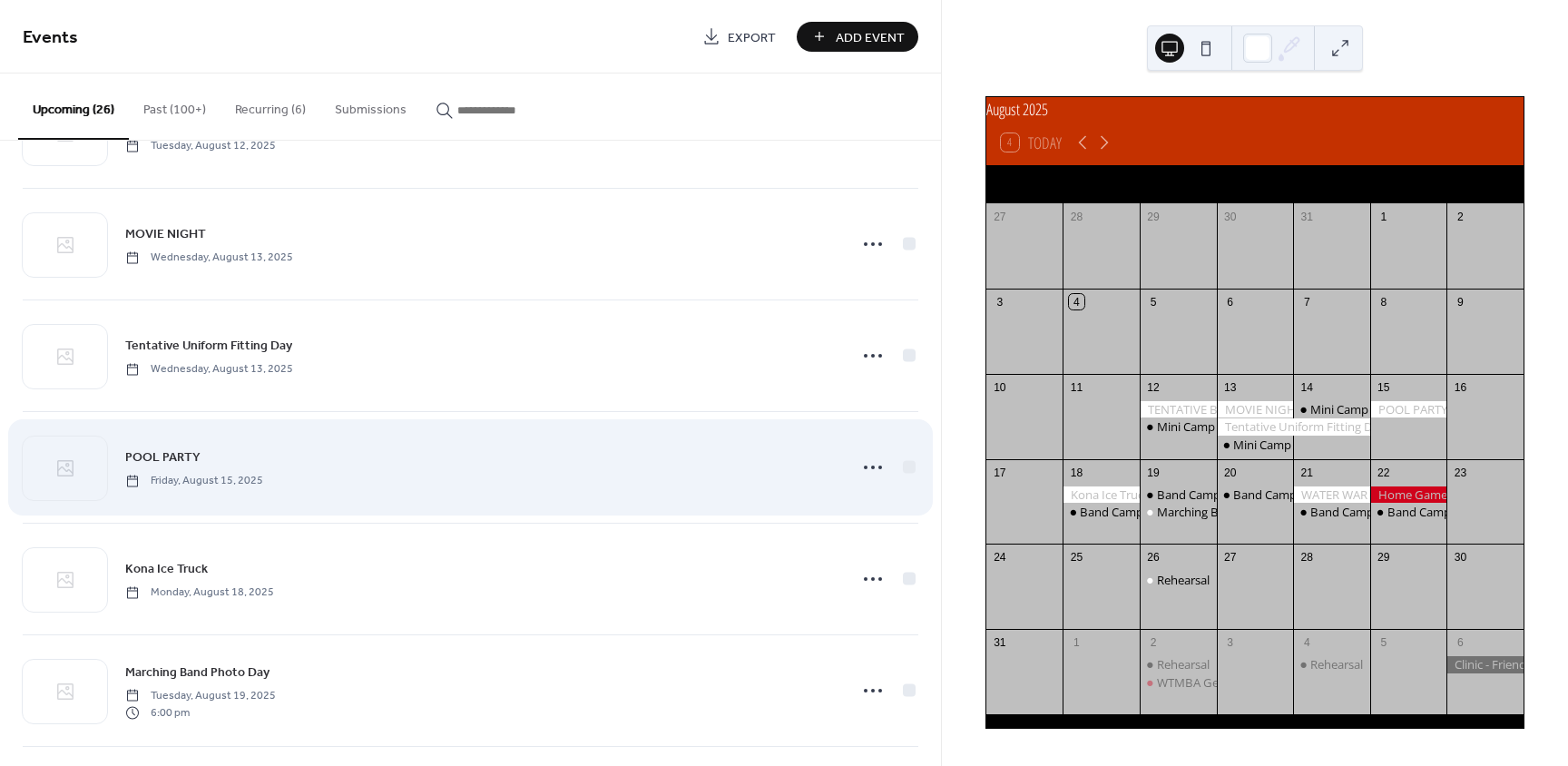 click on "POOL PARTY" at bounding box center [162, 457] 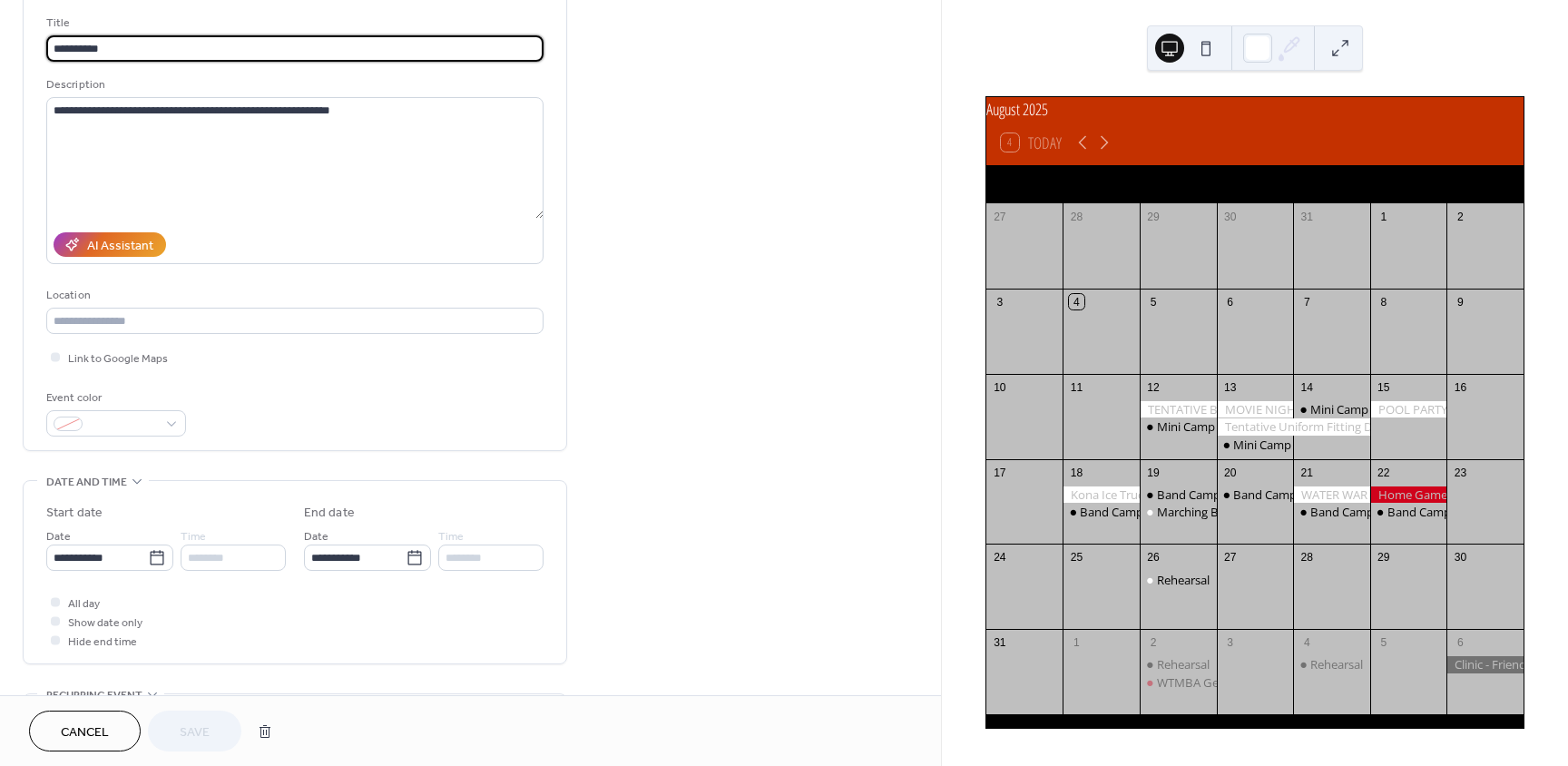 scroll, scrollTop: 182, scrollLeft: 0, axis: vertical 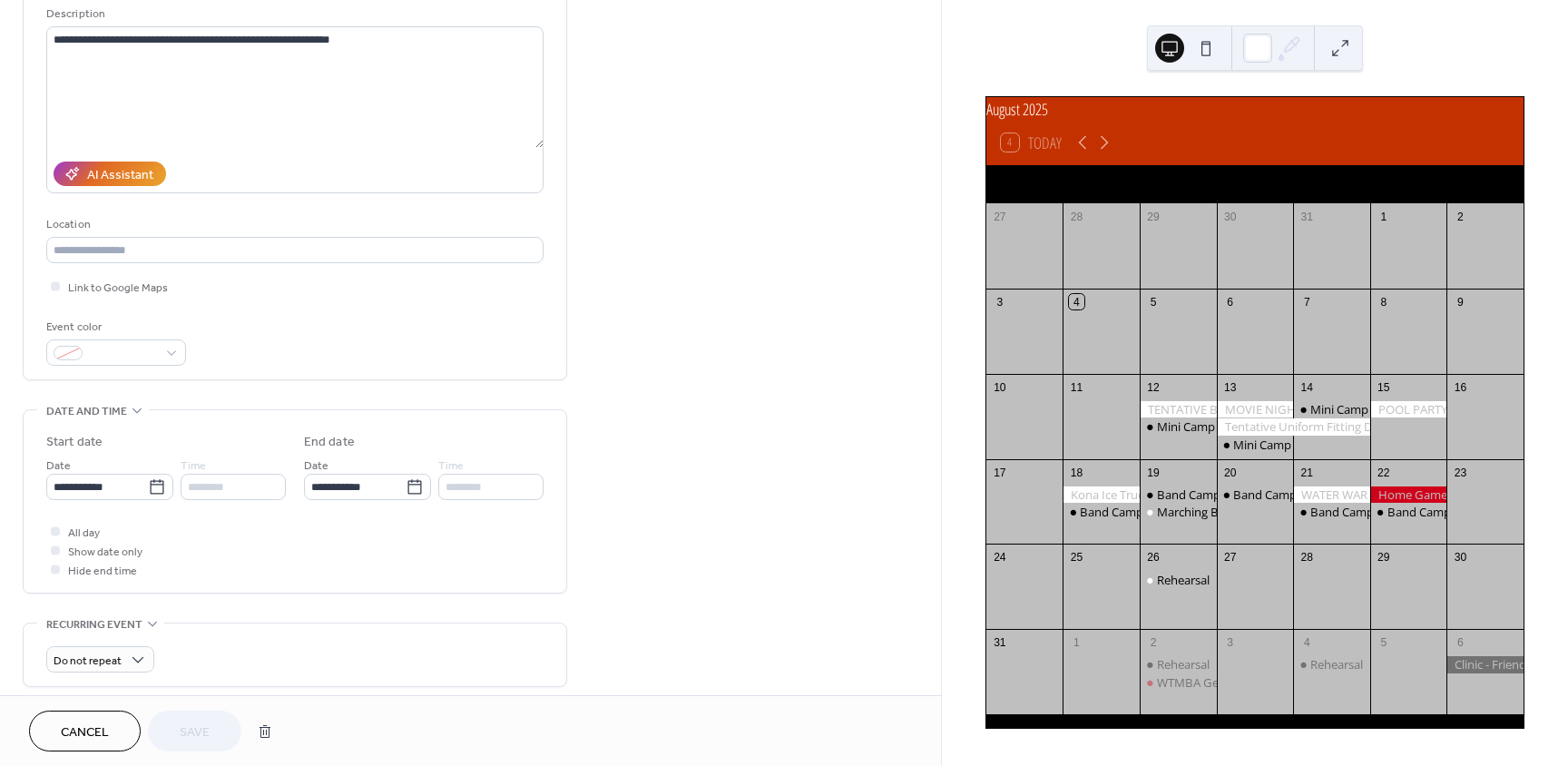 click at bounding box center [55, 550] 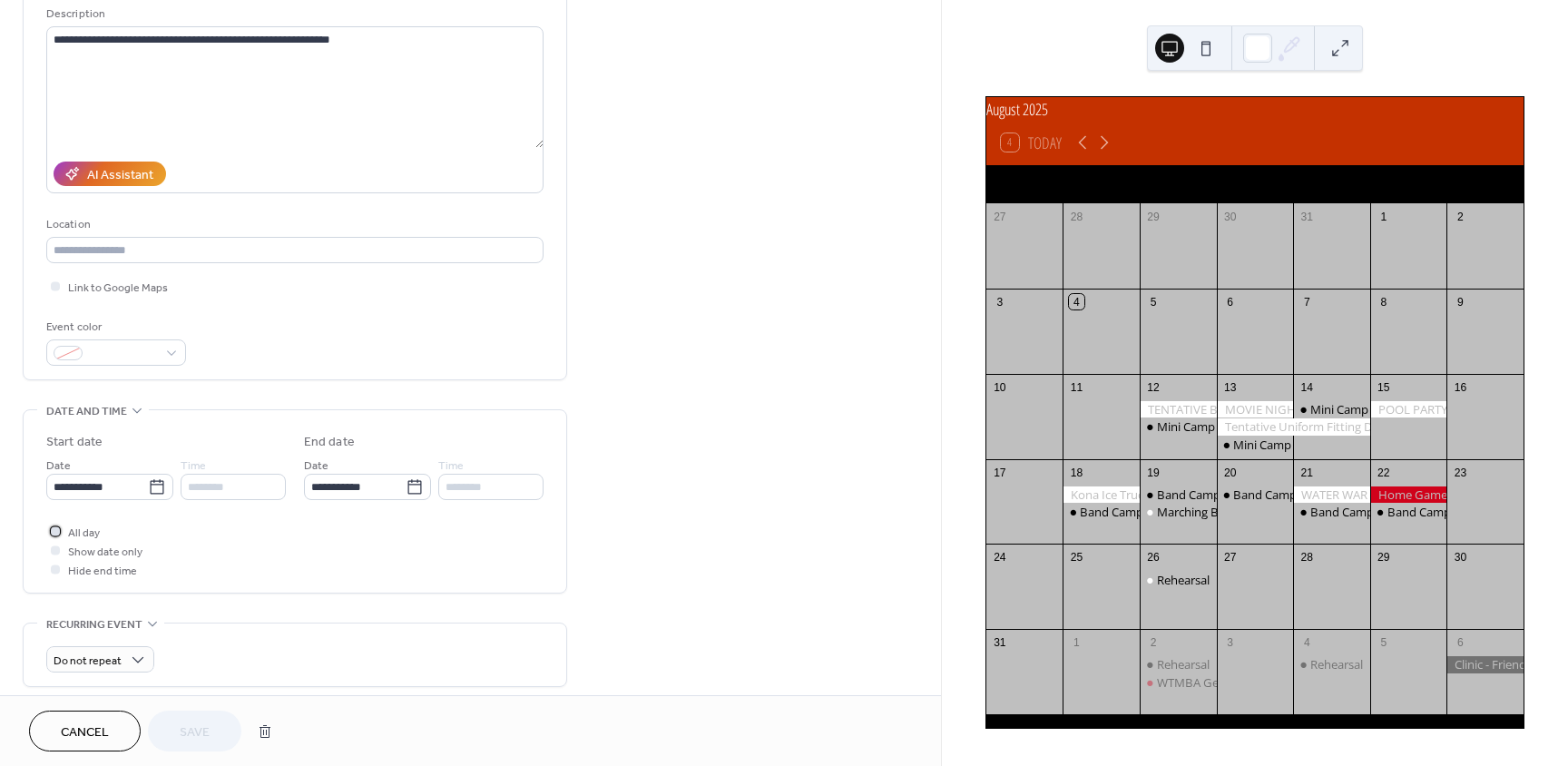 click 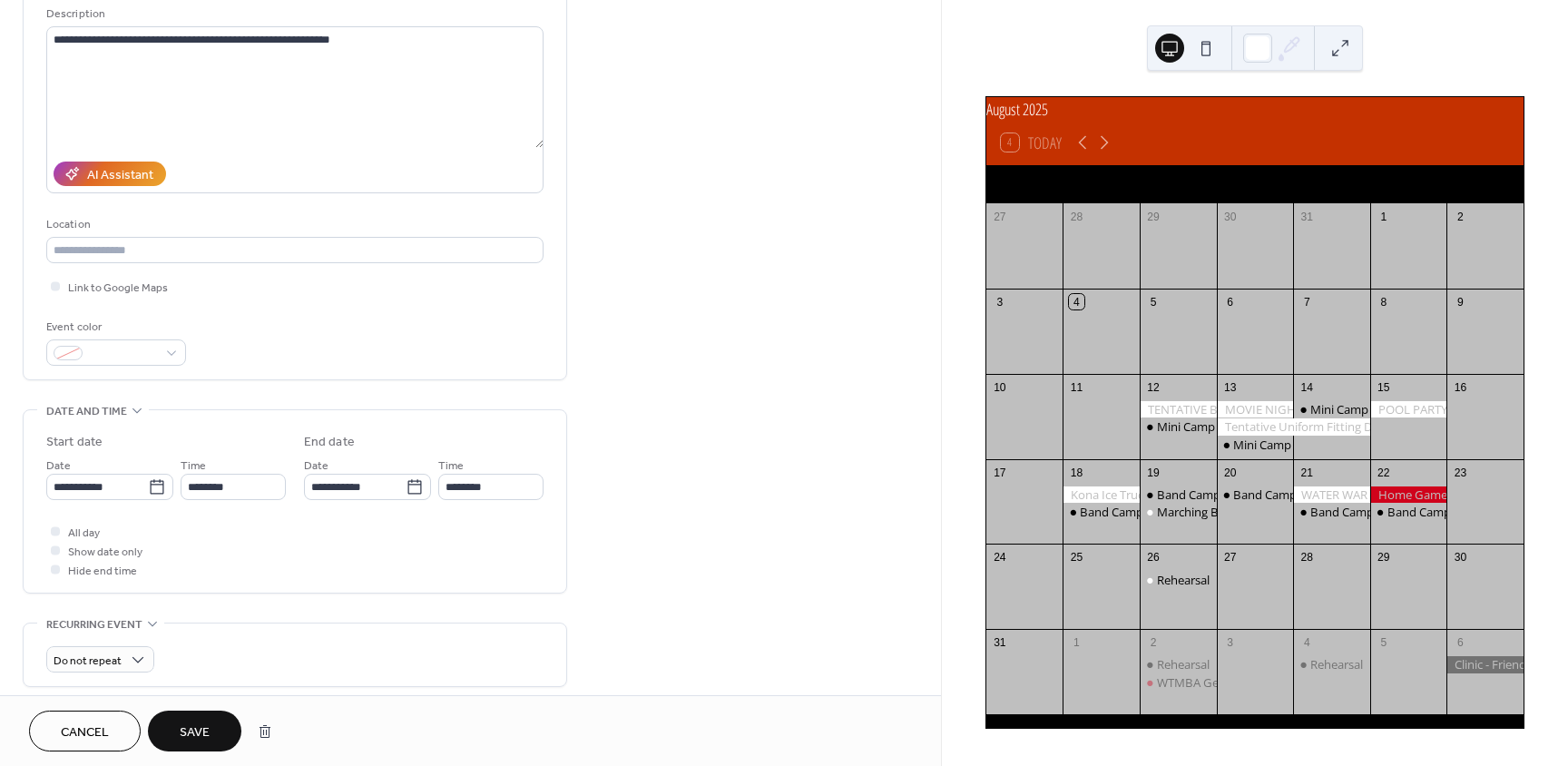 click on "**********" at bounding box center (110, 486) 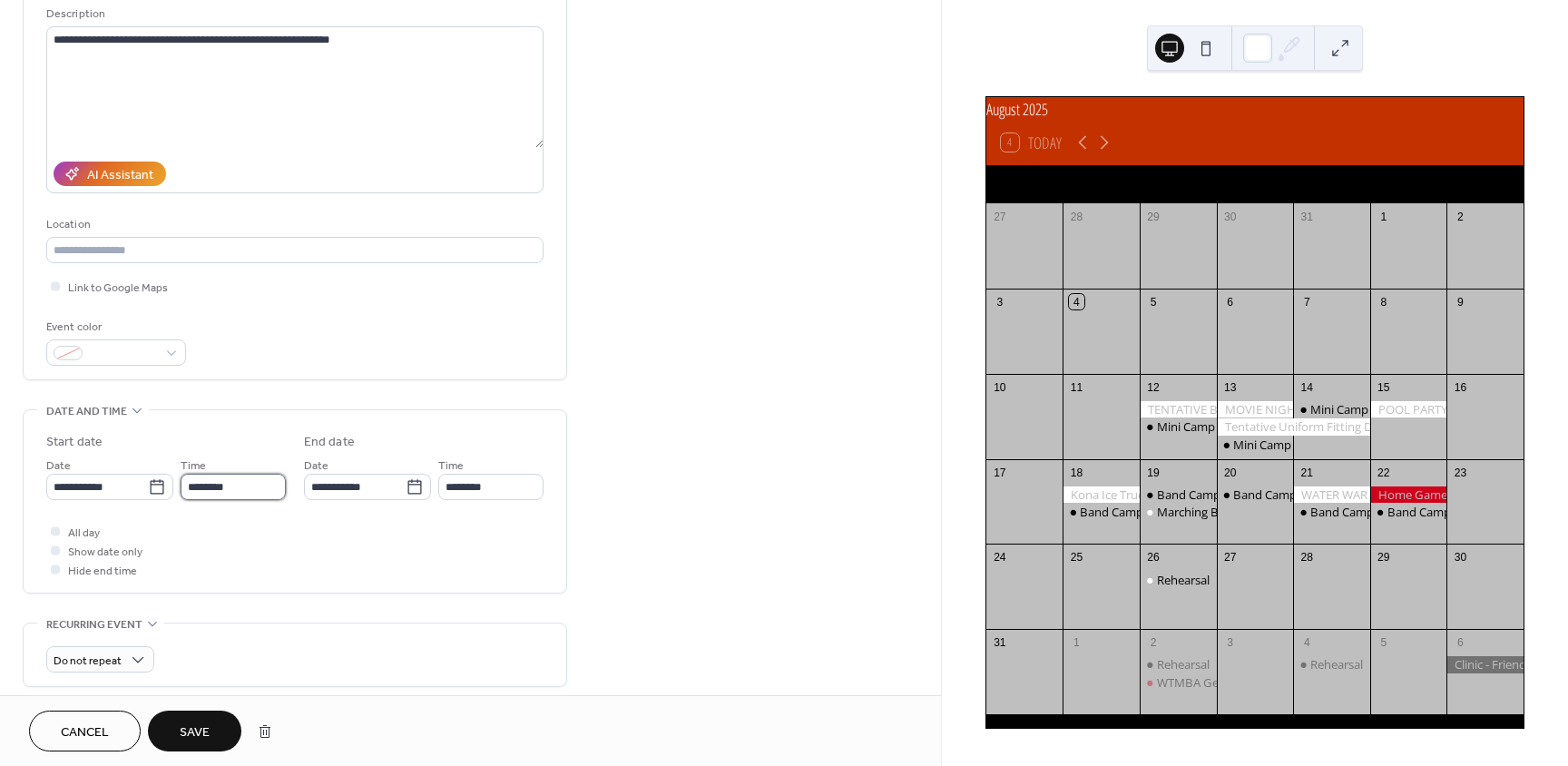 click on "********" at bounding box center [233, 486] 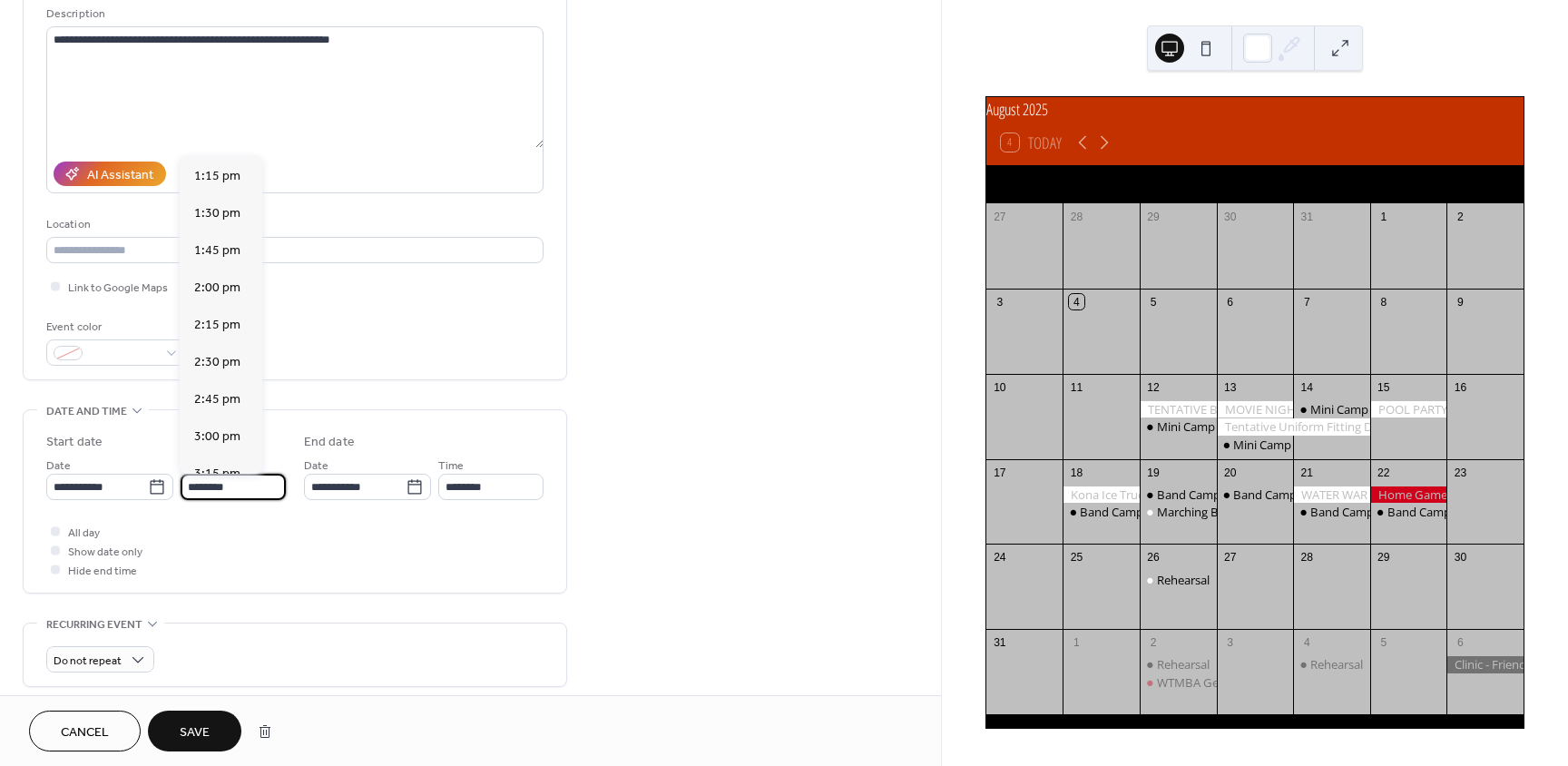 scroll, scrollTop: 1997, scrollLeft: 0, axis: vertical 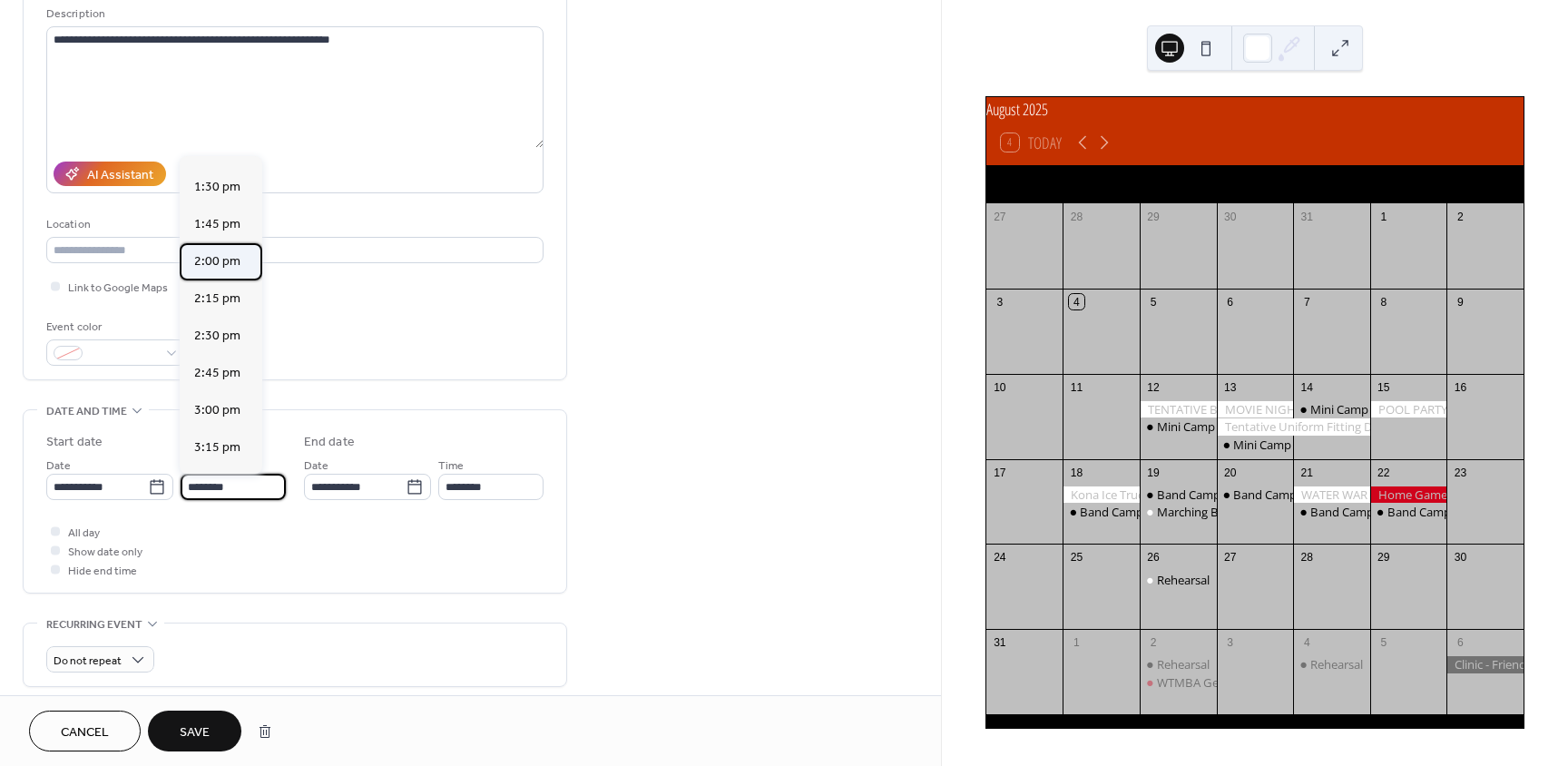 click on "2:00 pm" at bounding box center (220, 261) 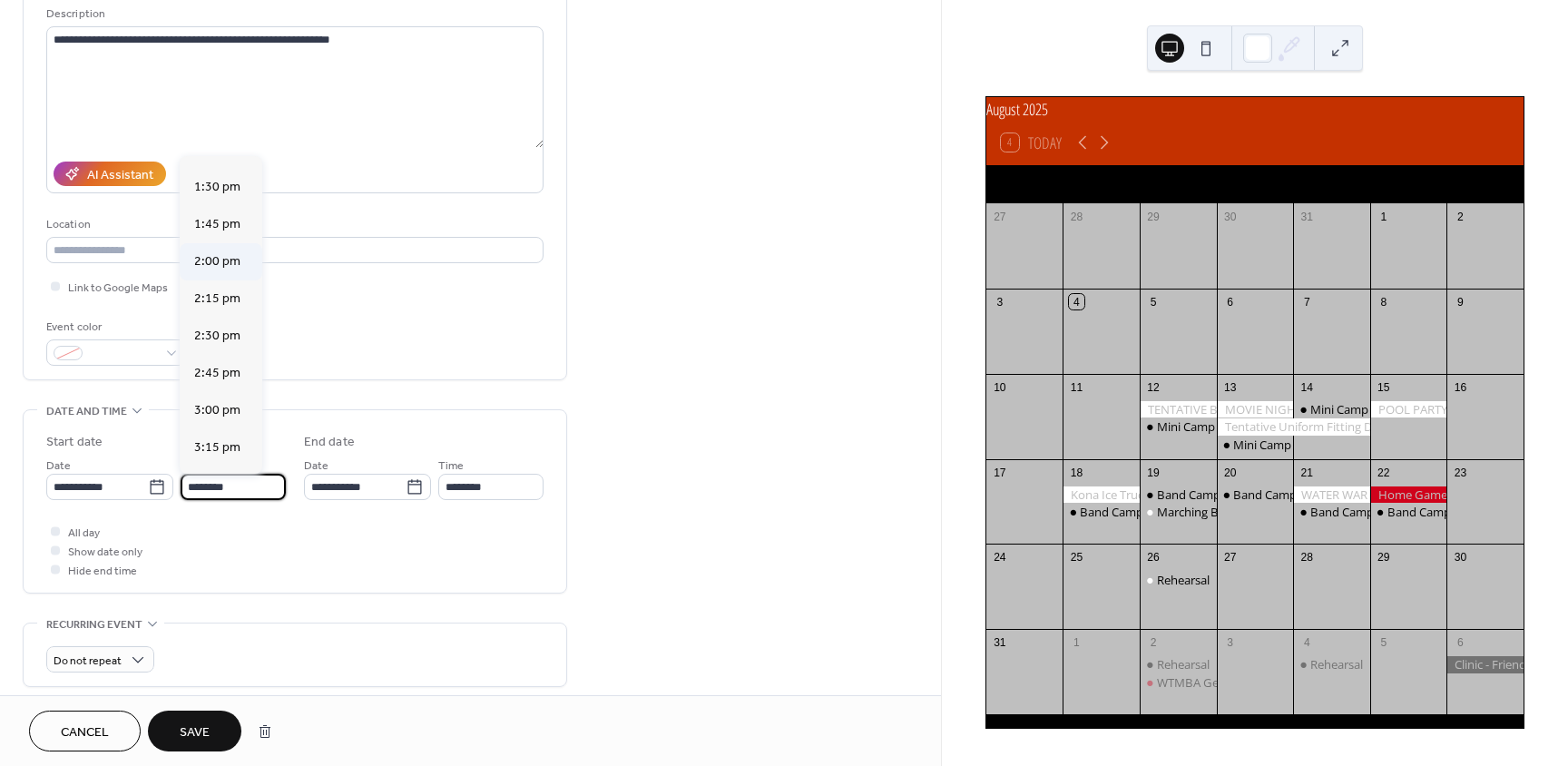 type on "*******" 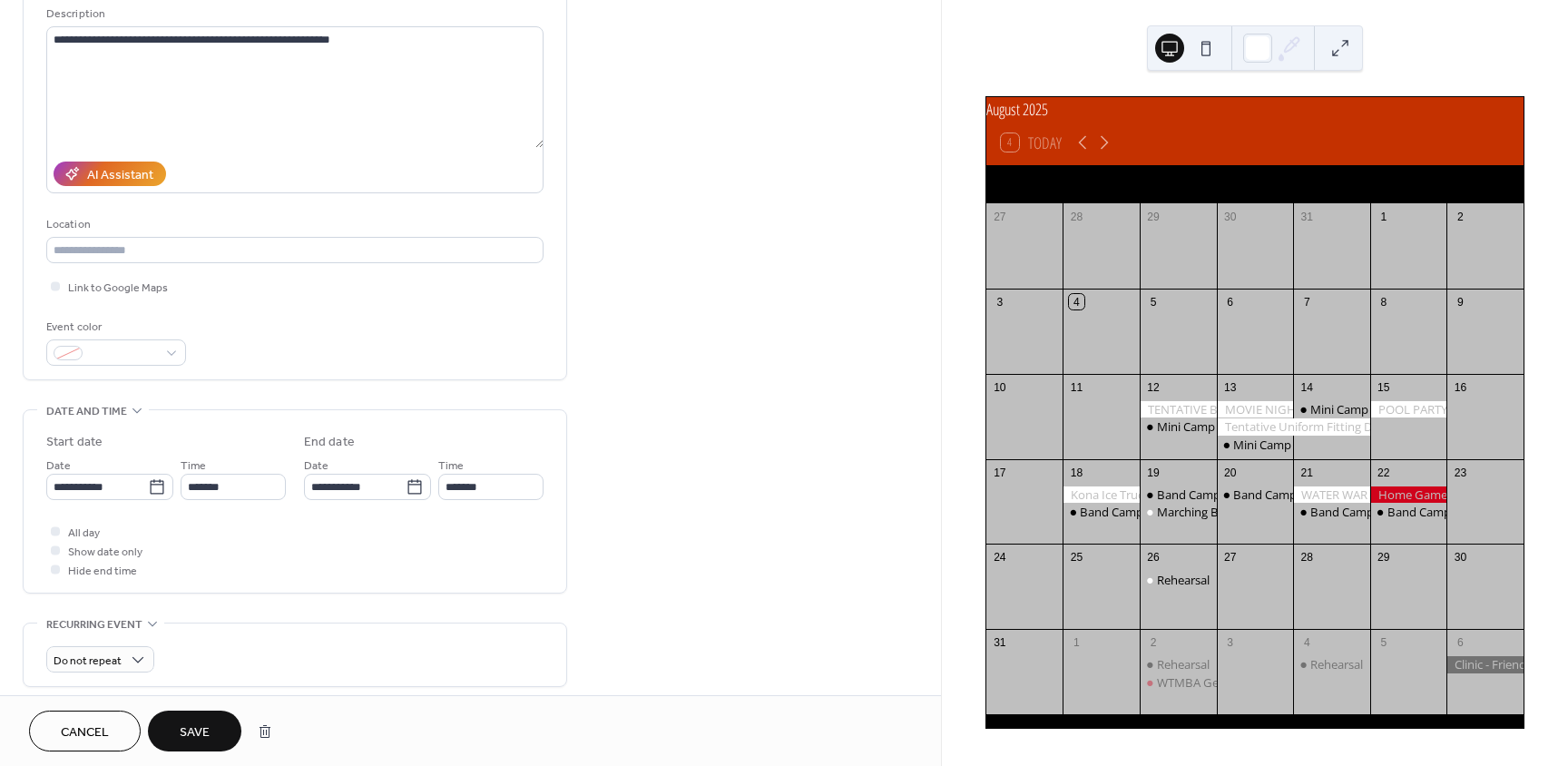 click on "Time *******" at bounding box center (491, 477) 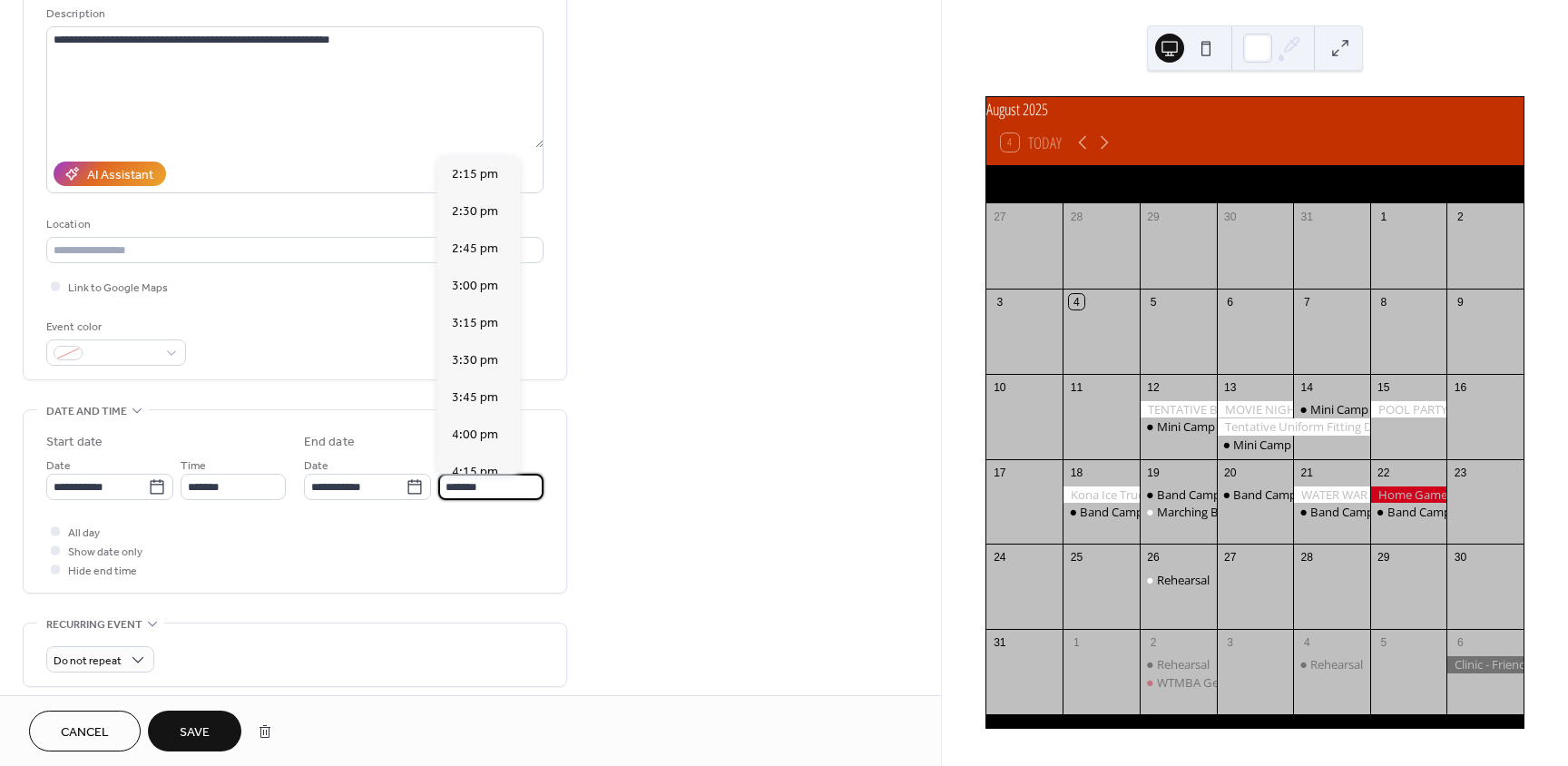 click on "*******" at bounding box center [491, 486] 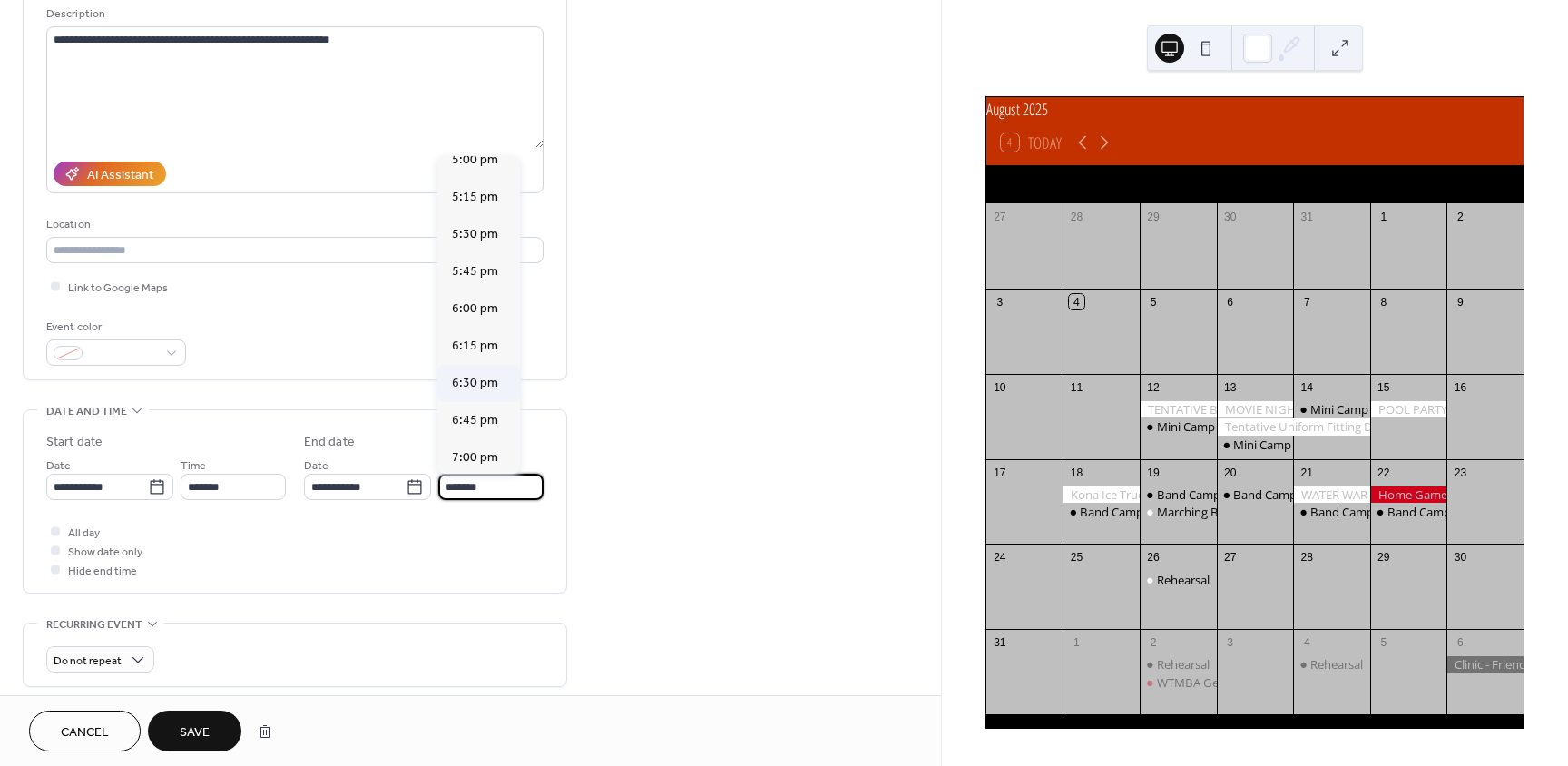 scroll, scrollTop: 817, scrollLeft: 0, axis: vertical 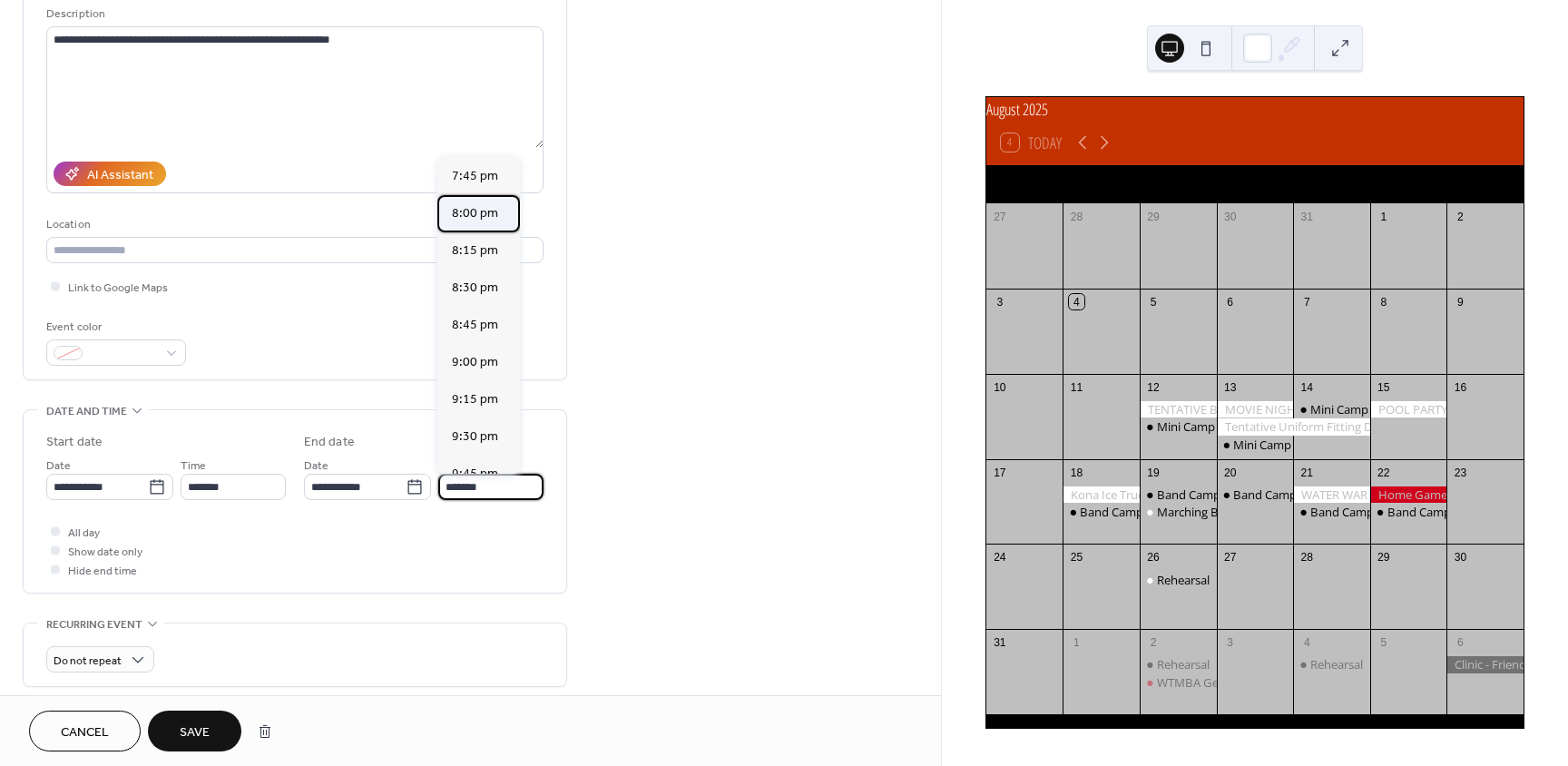 click on "8:00 pm" at bounding box center (478, 213) 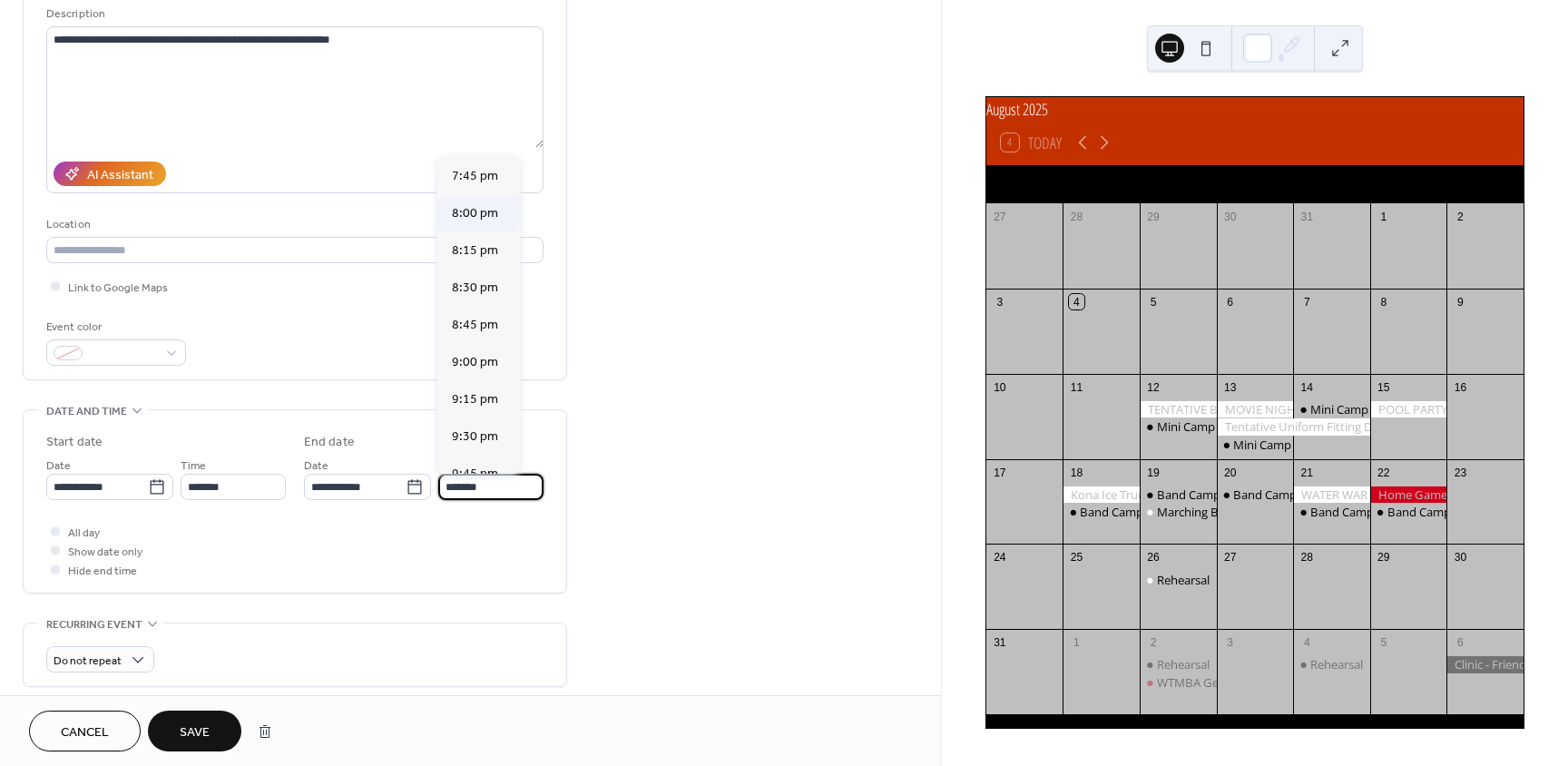 type on "*******" 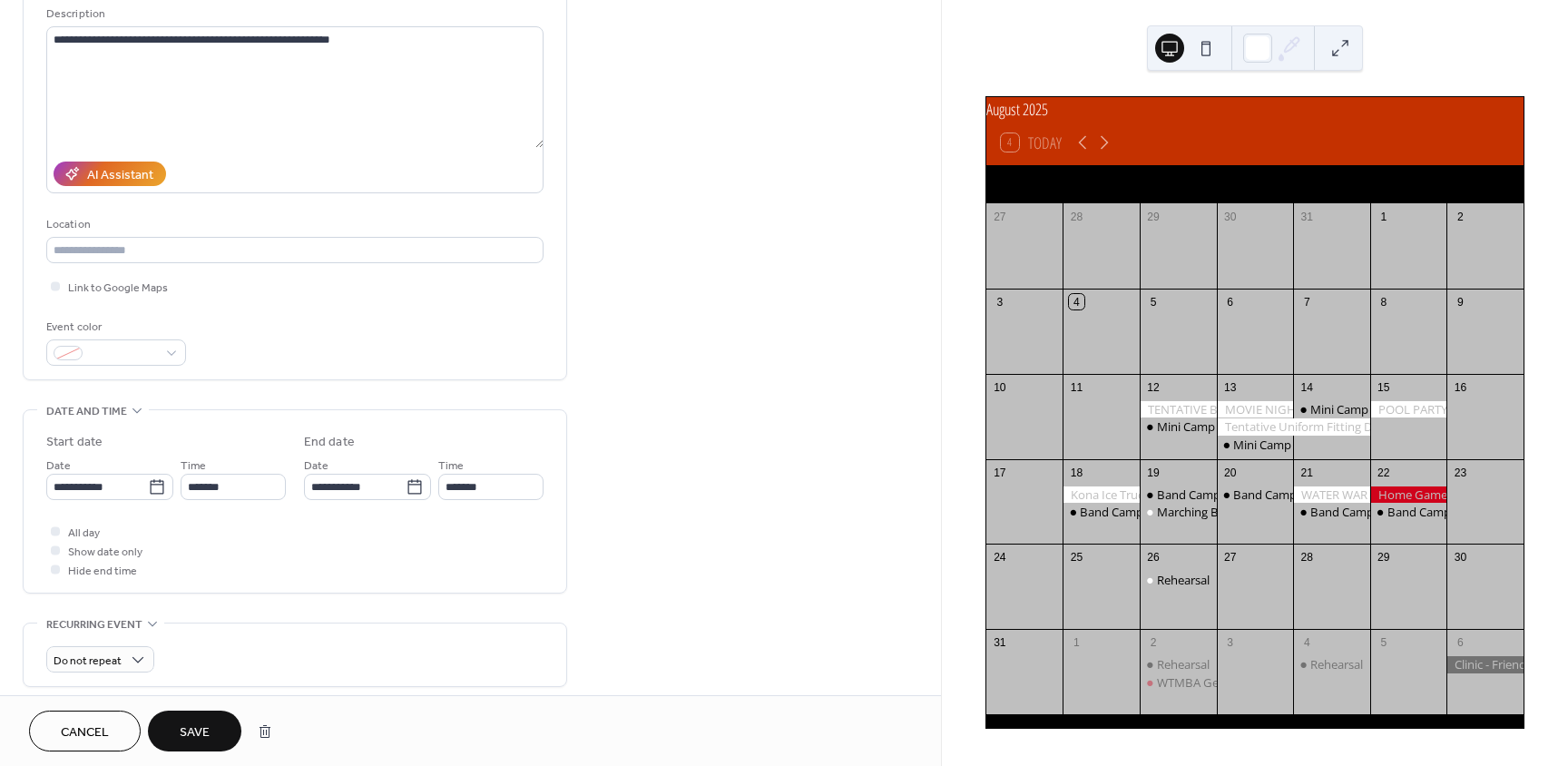 click on "Save" at bounding box center [194, 732] 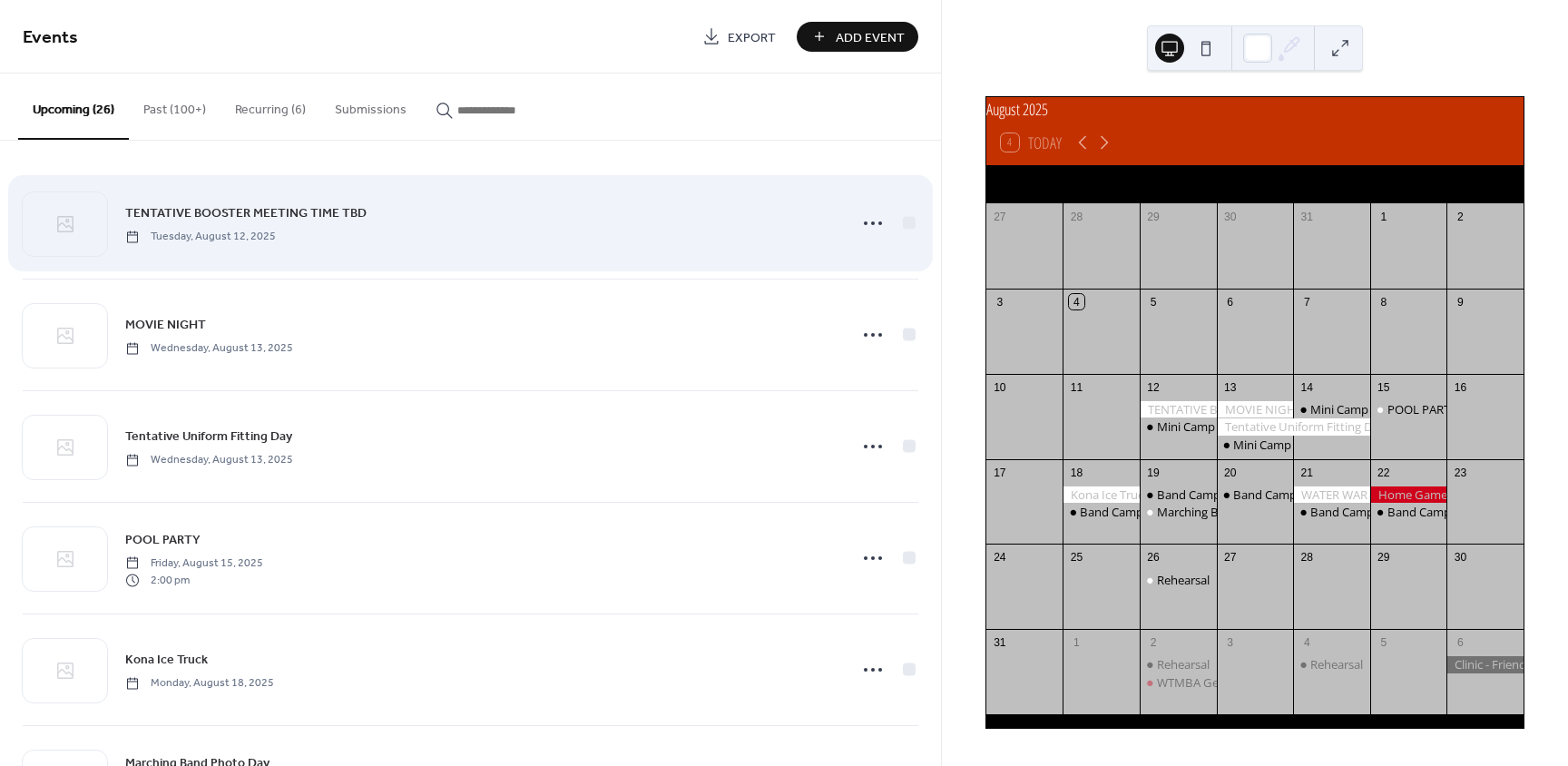 click on "TENTATIVE BOOSTER MEETING TIME TBD" at bounding box center (246, 213) 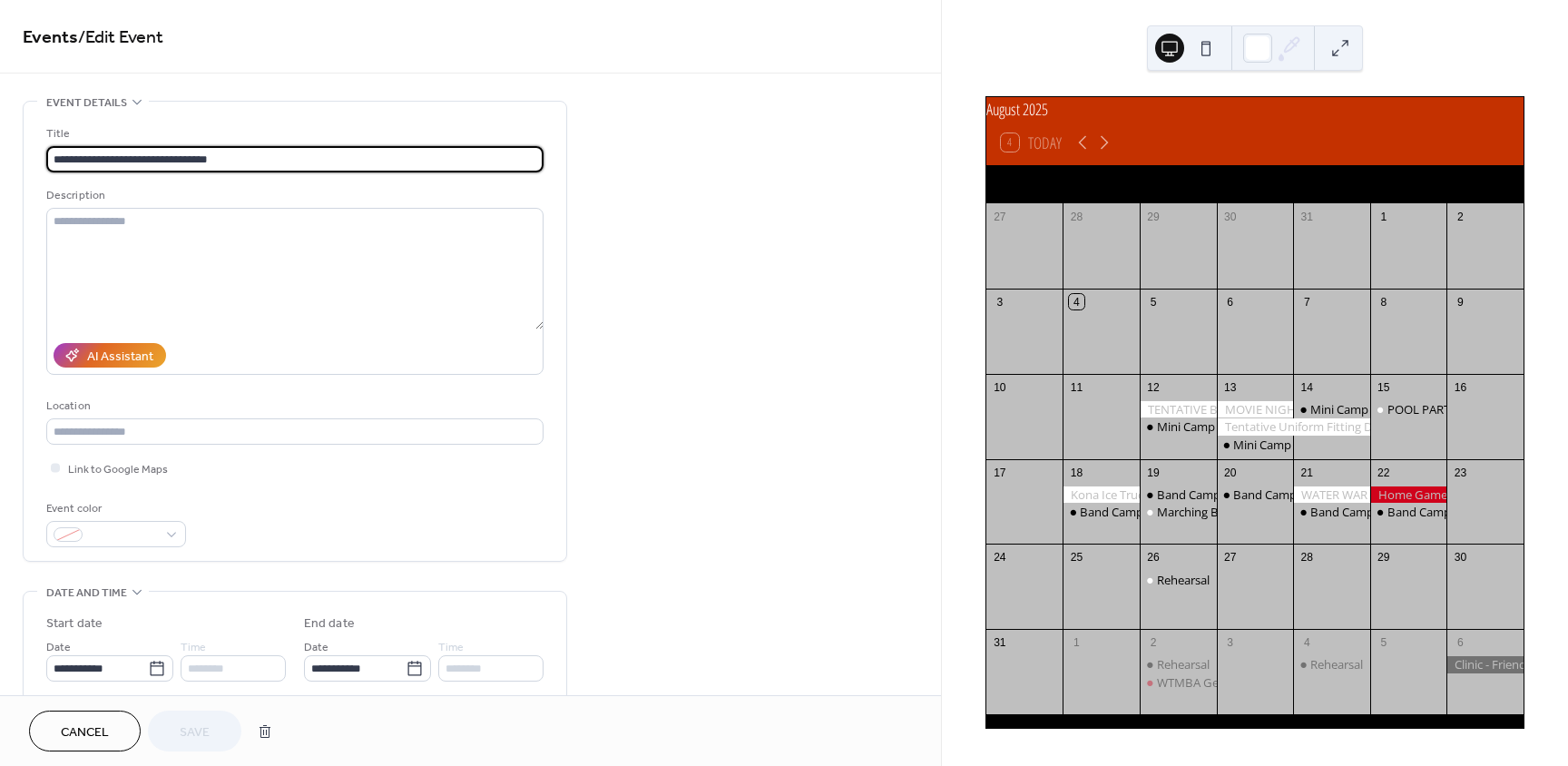 drag, startPoint x: 270, startPoint y: 155, endPoint x: -294, endPoint y: 157, distance: 564.00355 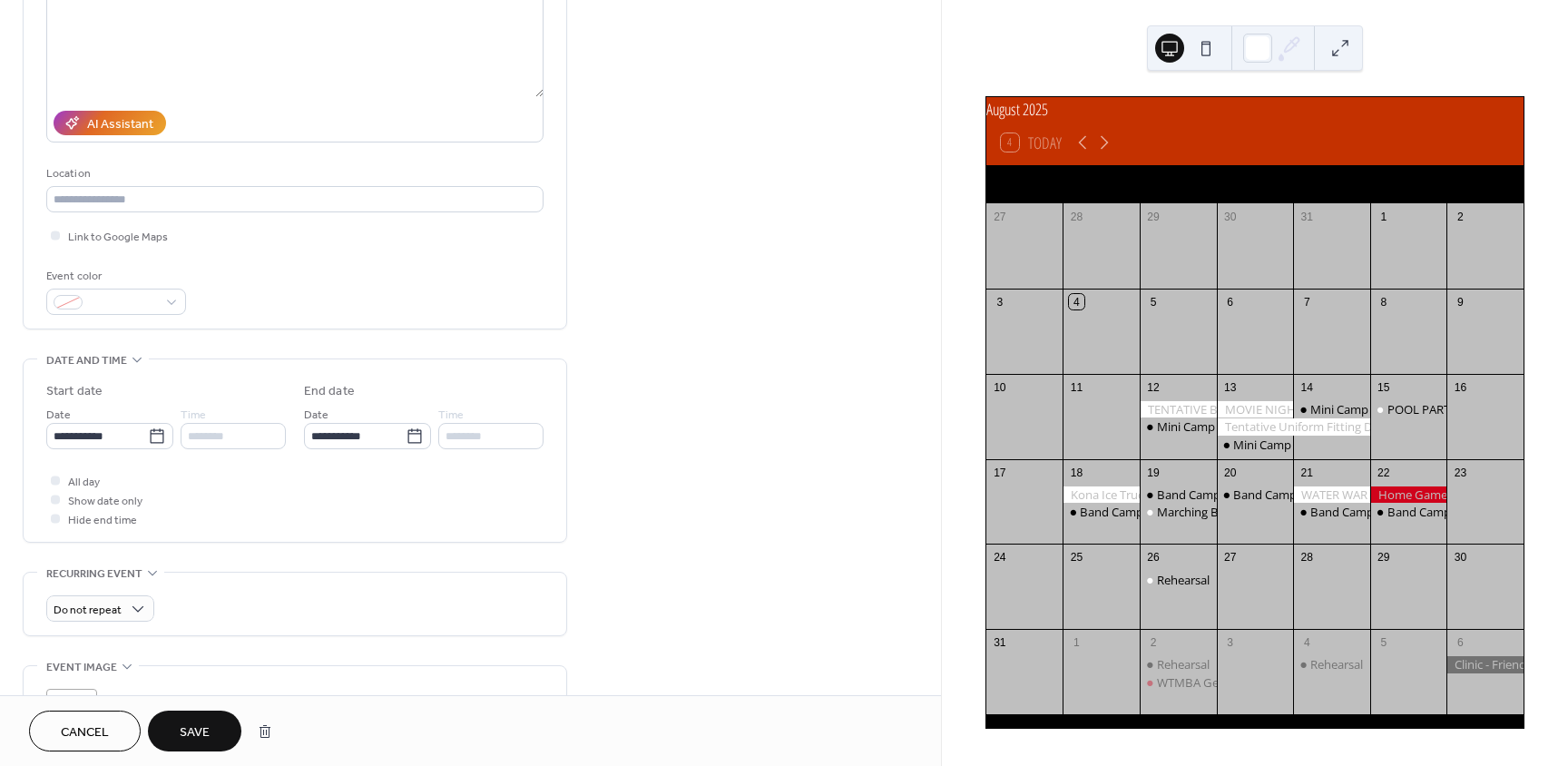 scroll, scrollTop: 272, scrollLeft: 0, axis: vertical 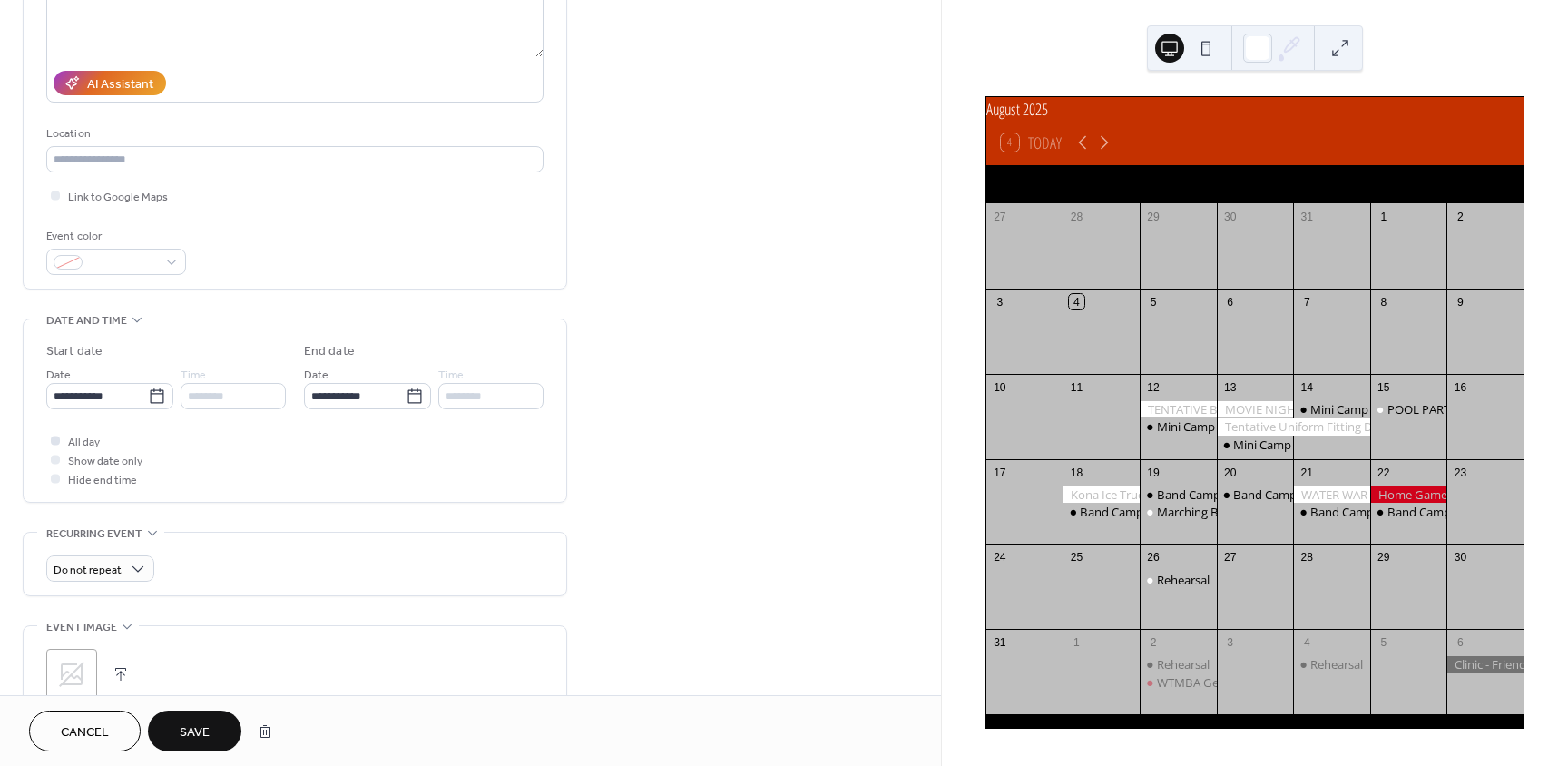 type on "**********" 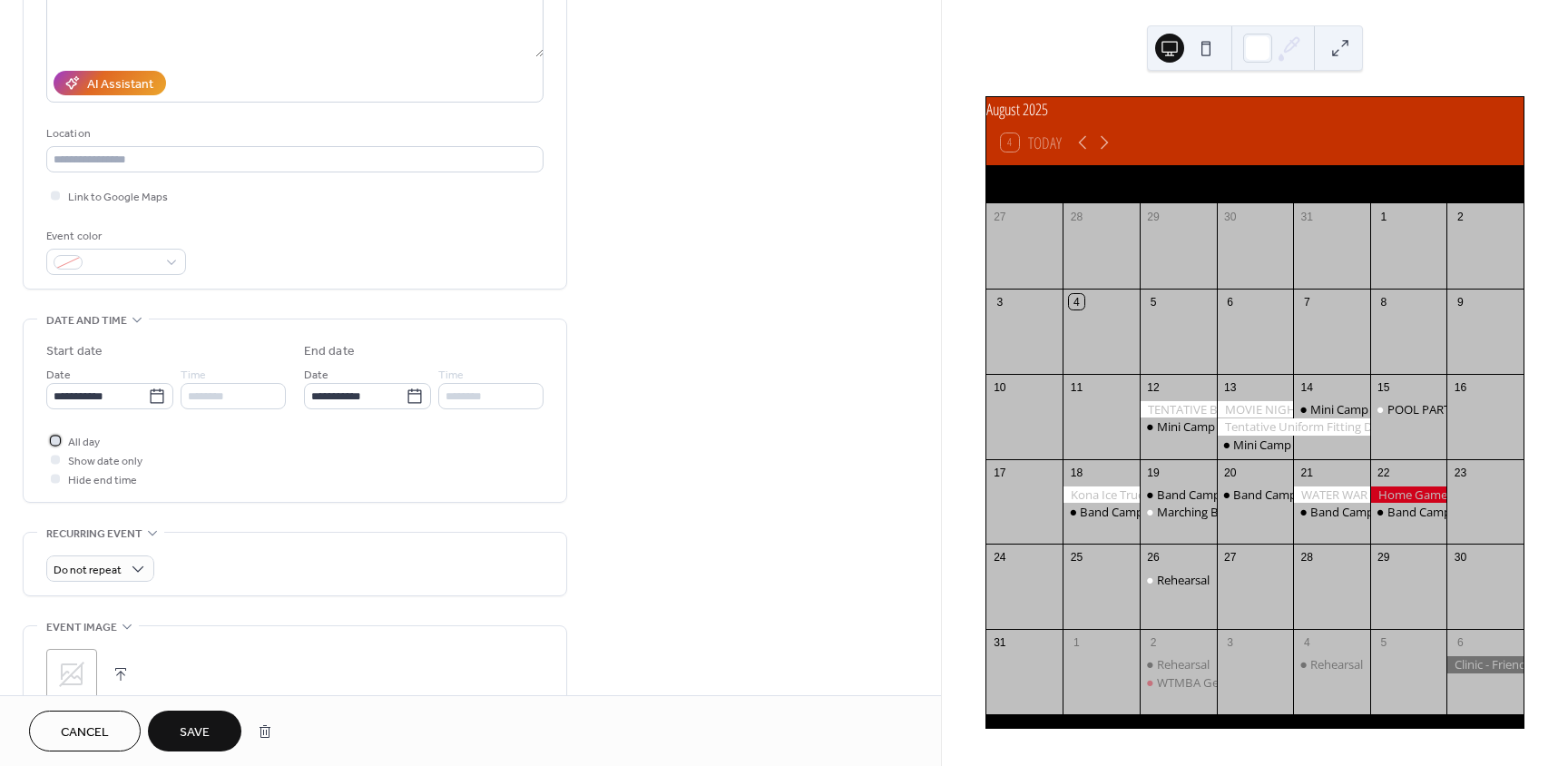 click 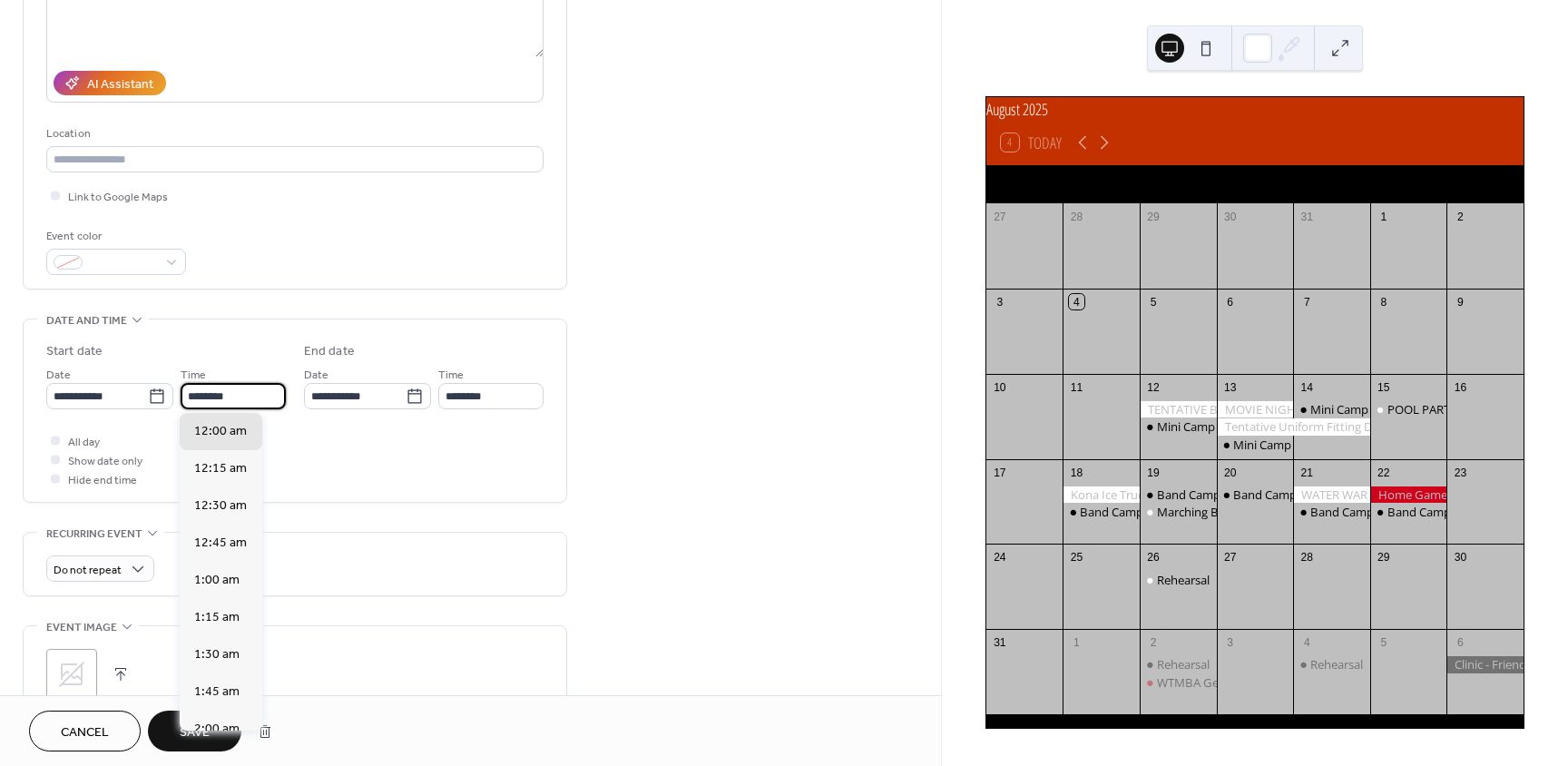 click on "********" at bounding box center (233, 396) 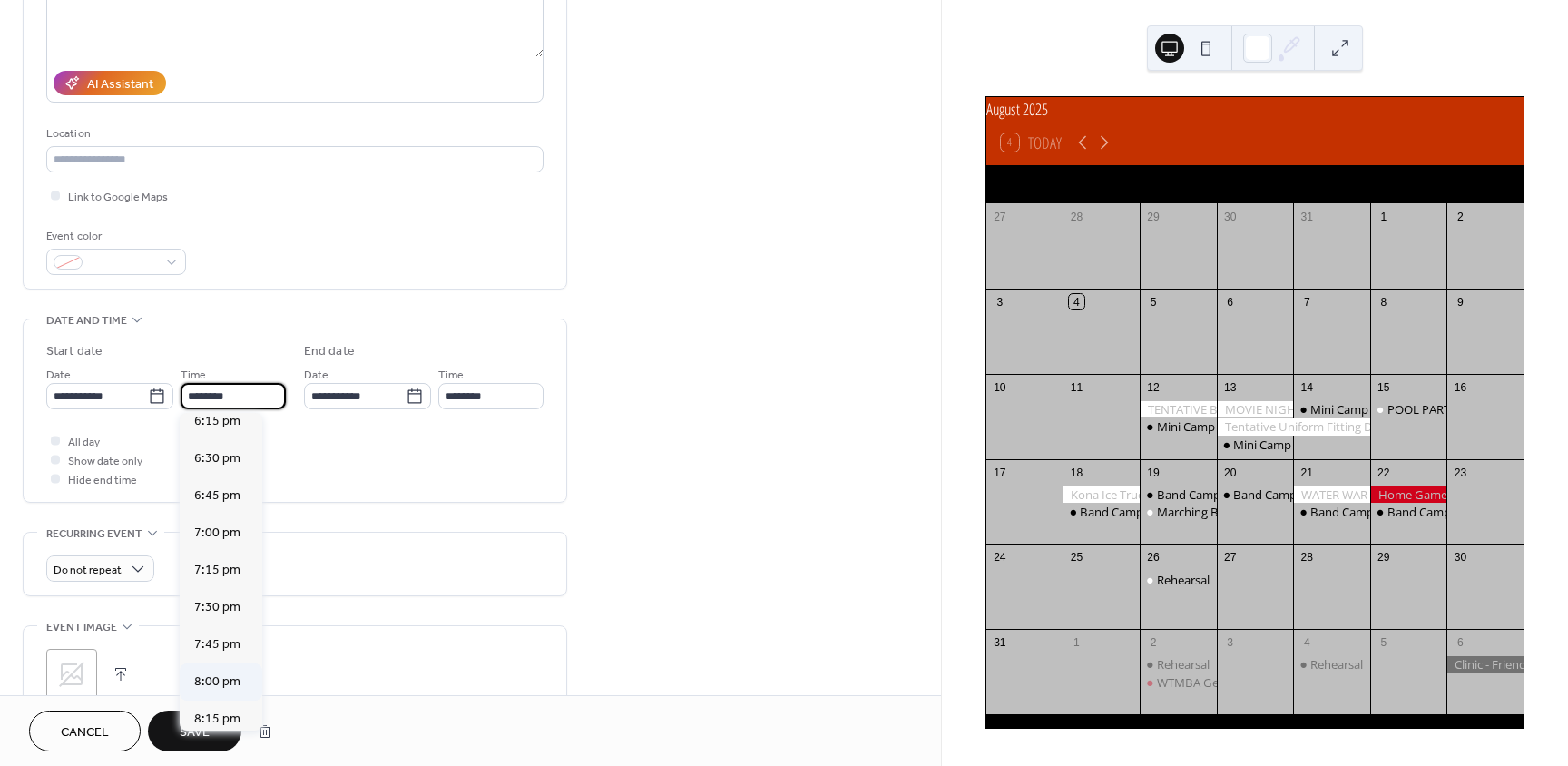 scroll, scrollTop: 2723, scrollLeft: 0, axis: vertical 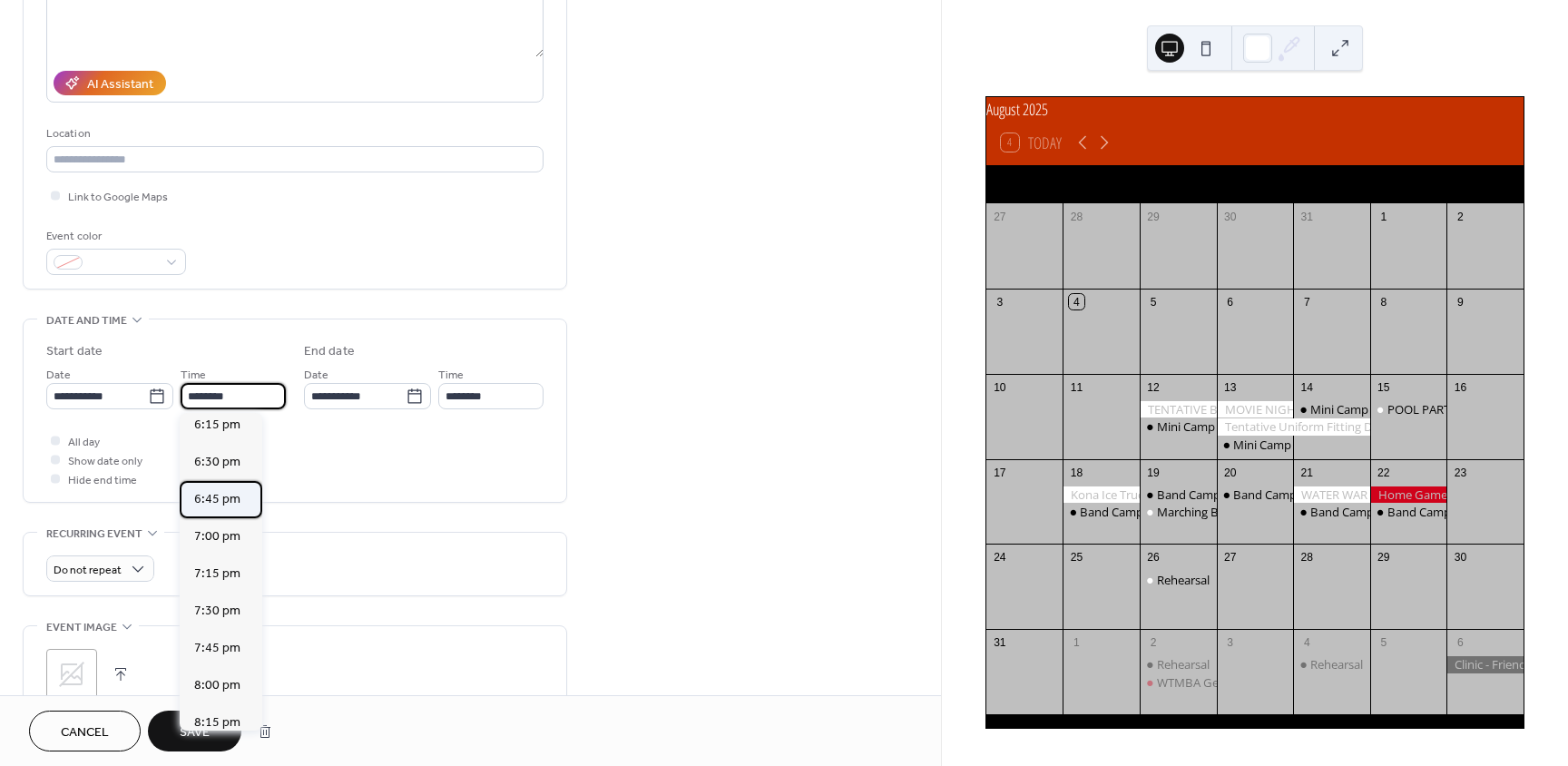 click on "6:45 pm" at bounding box center [220, 499] 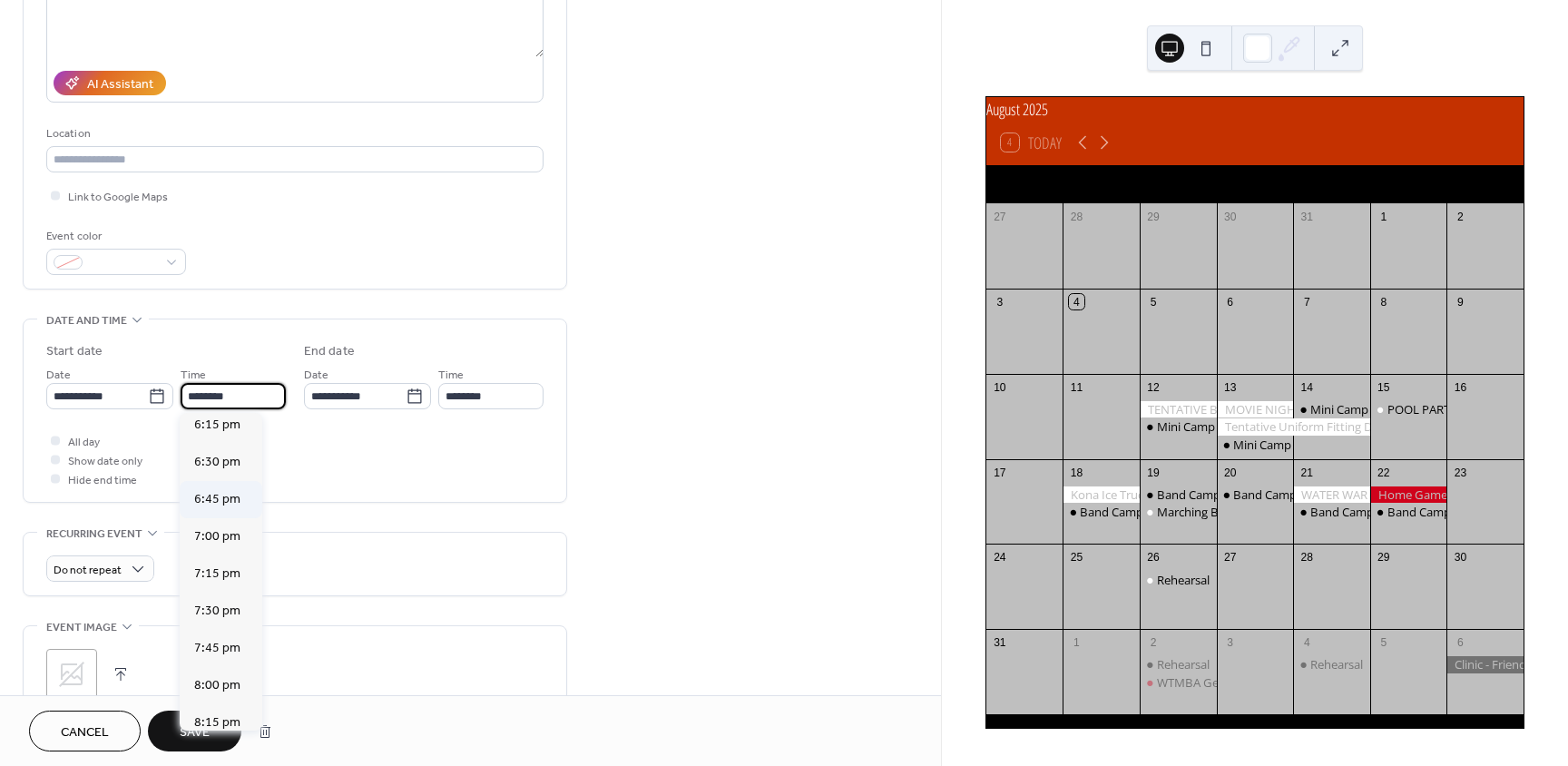 type on "*******" 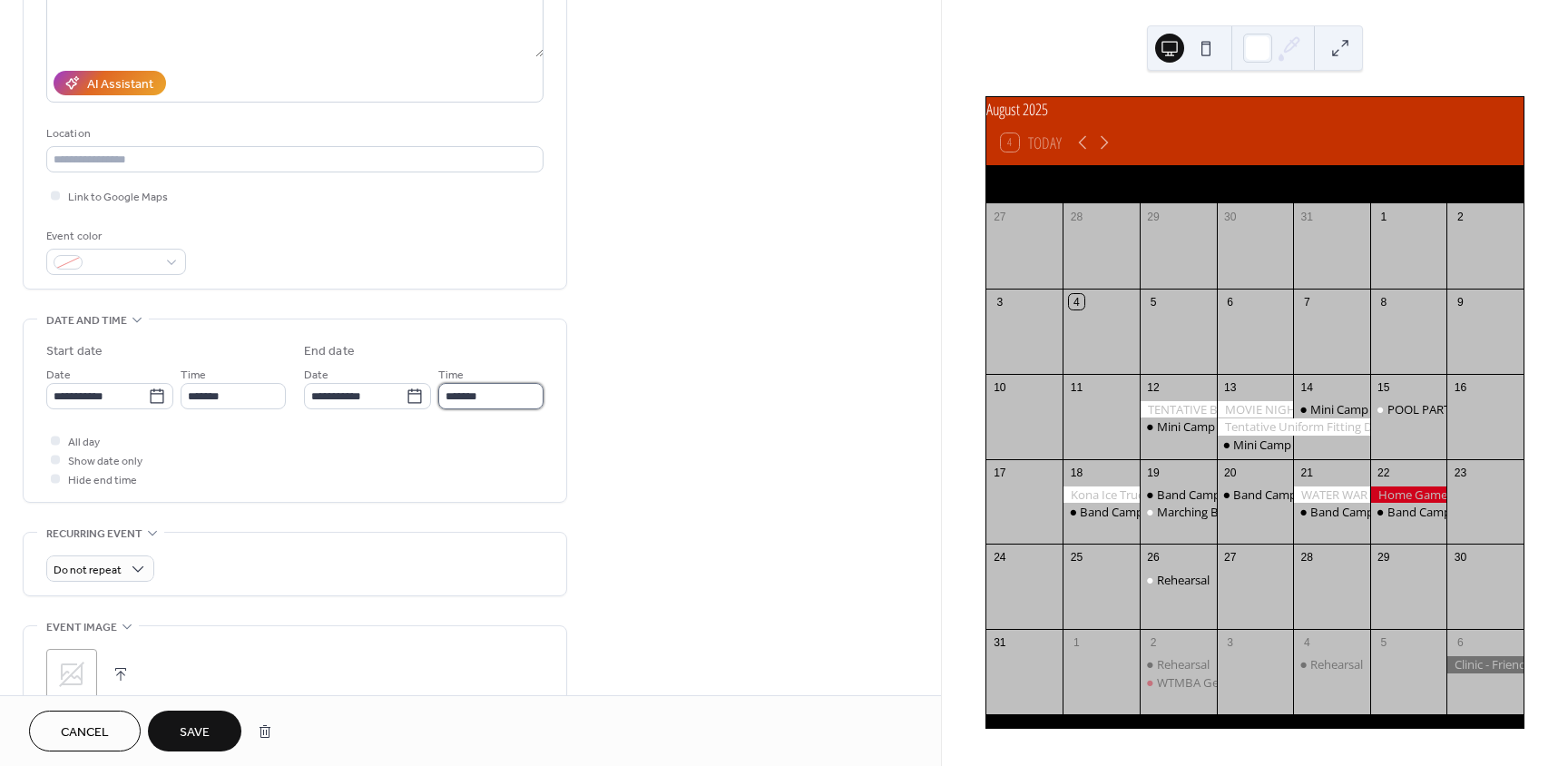click on "*******" at bounding box center [491, 396] 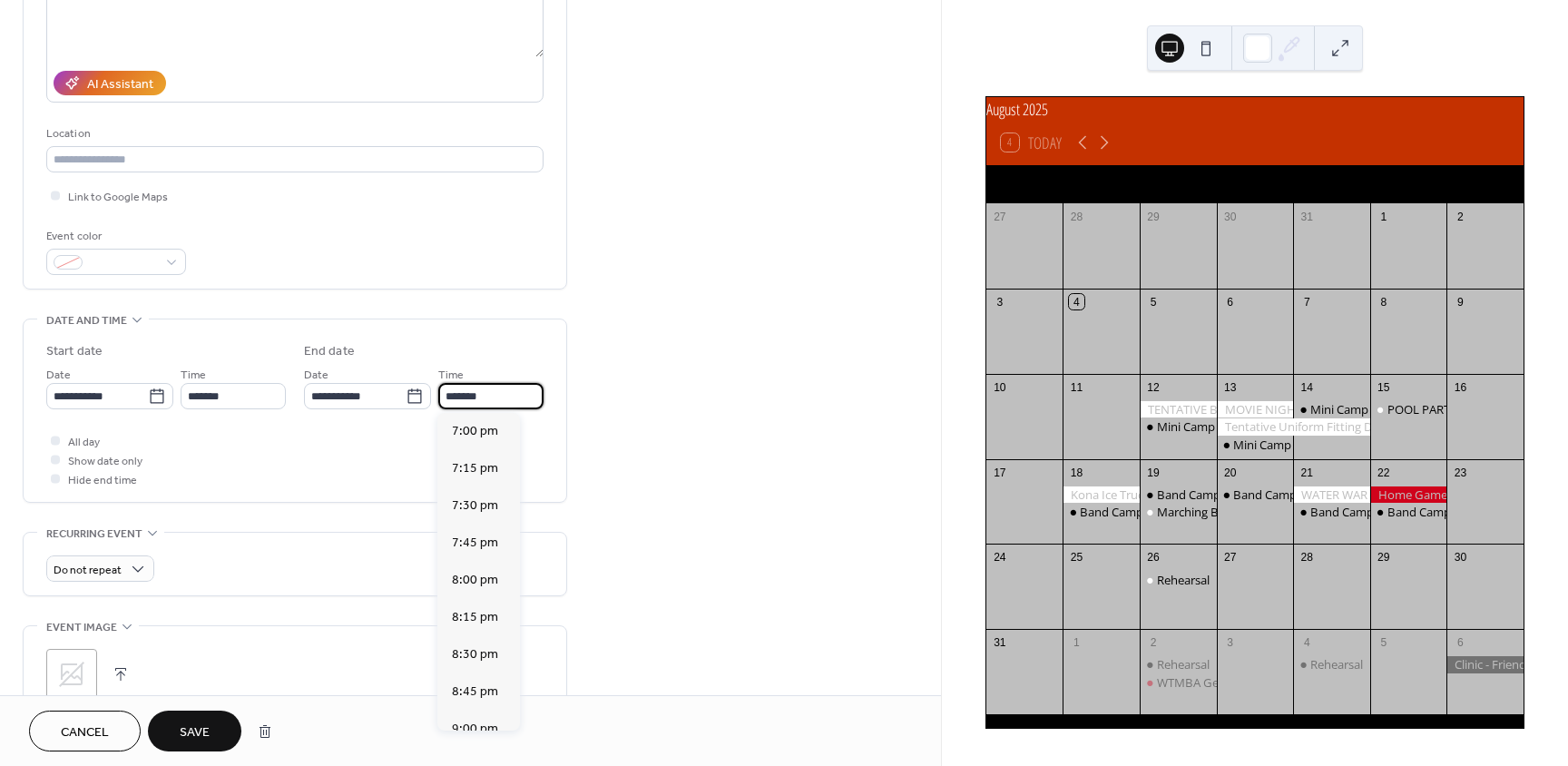 click on "*******" at bounding box center (491, 396) 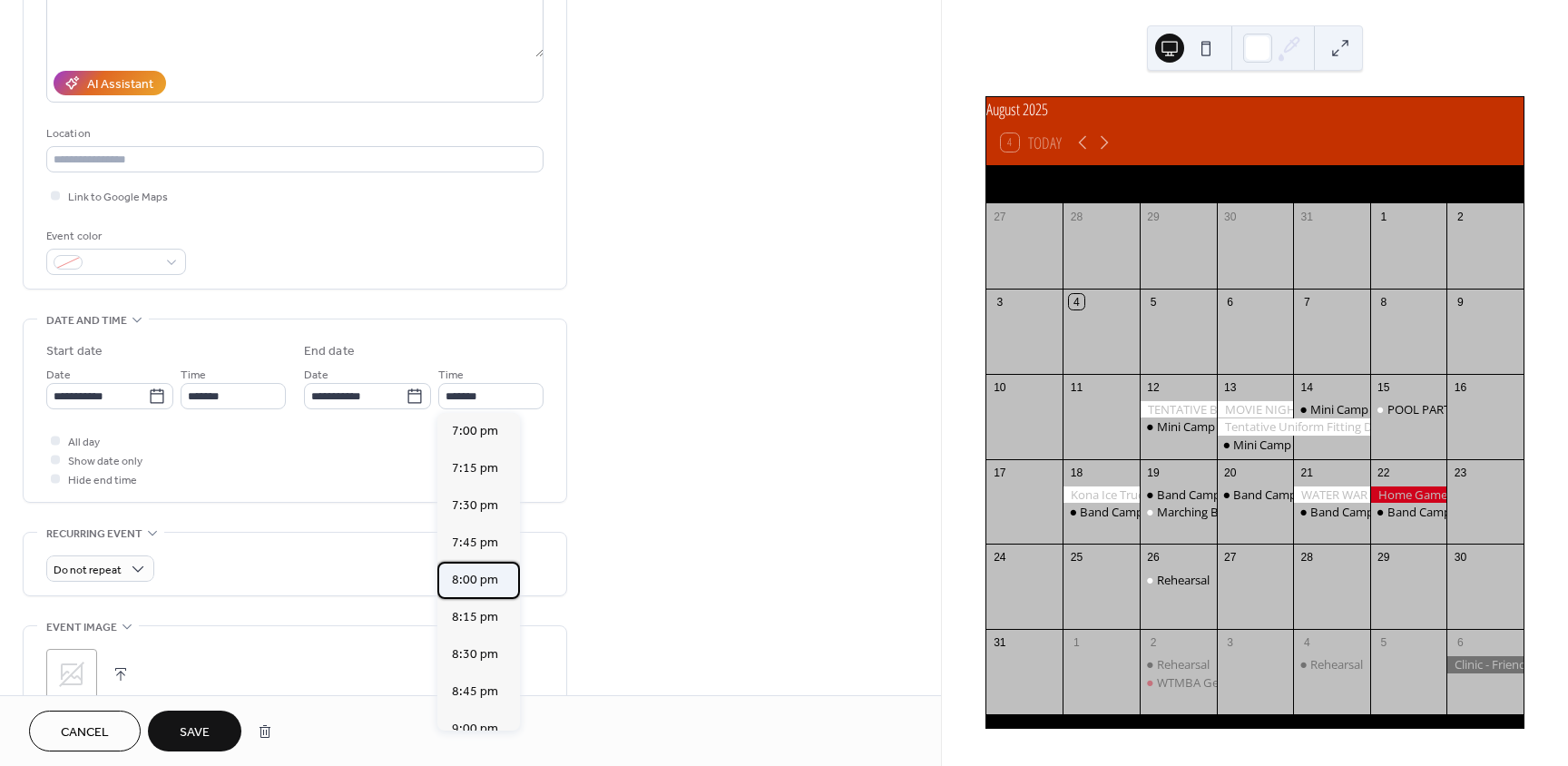 click on "8:00 pm" at bounding box center [475, 580] 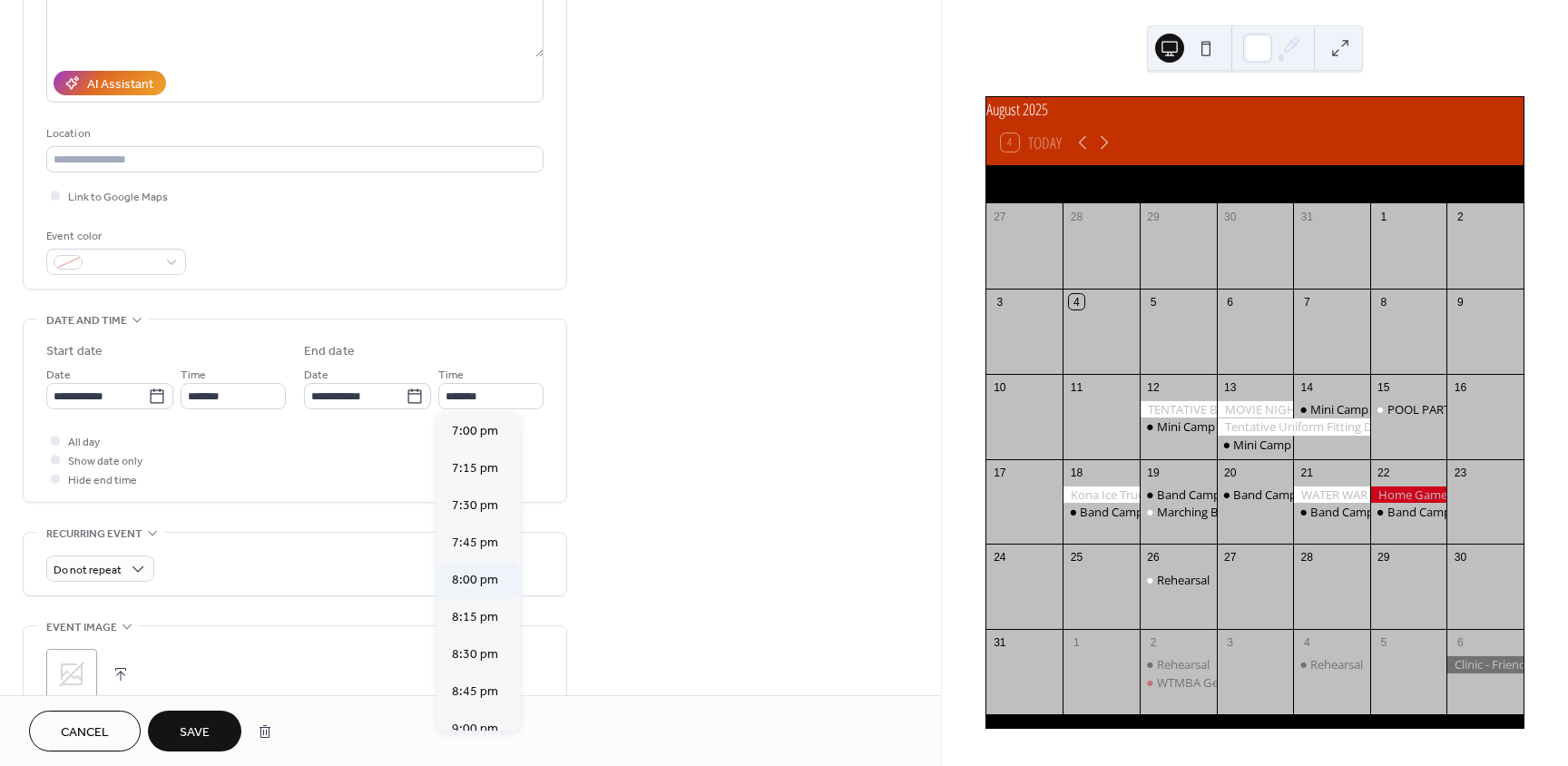 type on "*******" 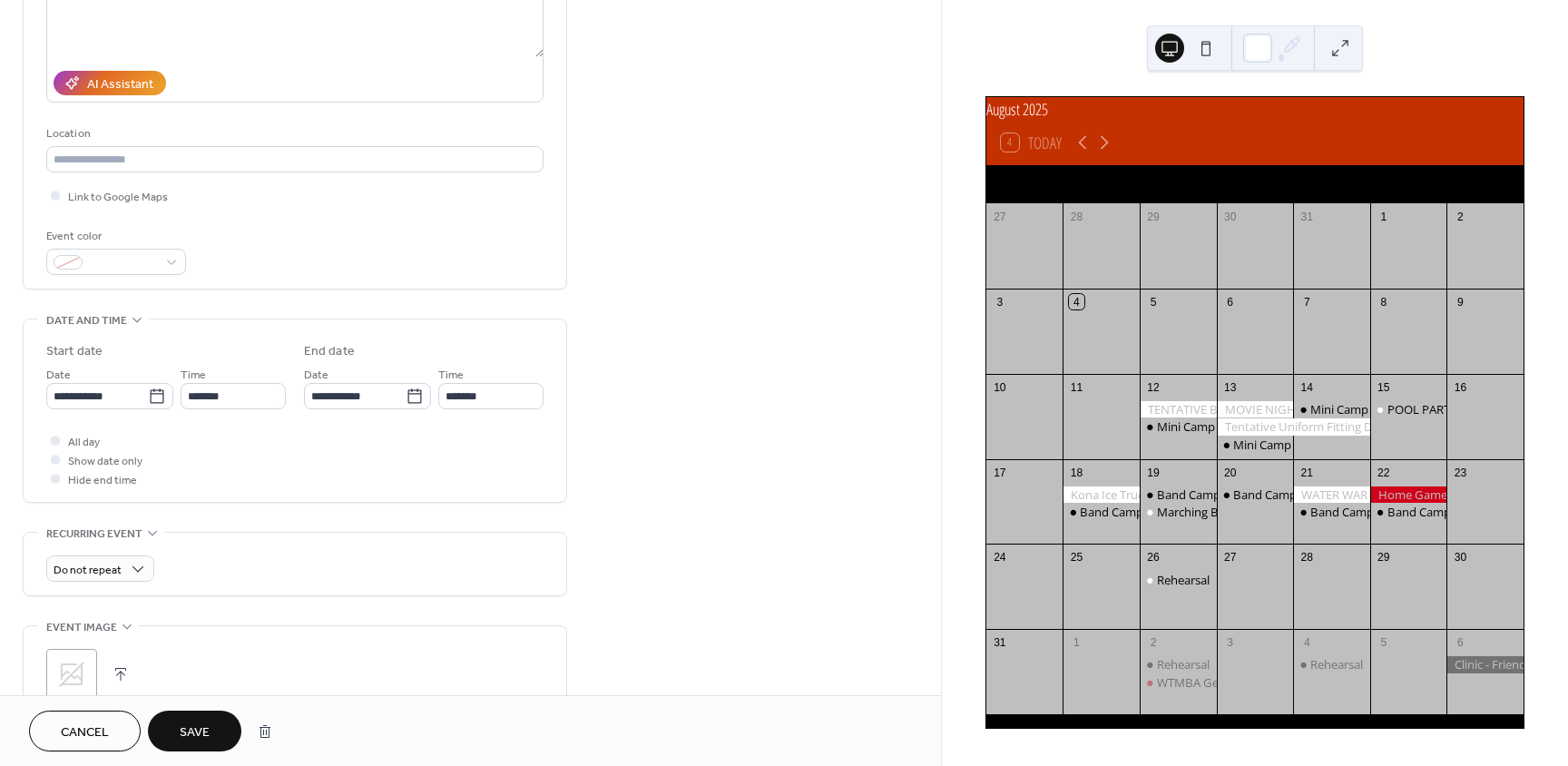 click on "Save" at bounding box center (194, 732) 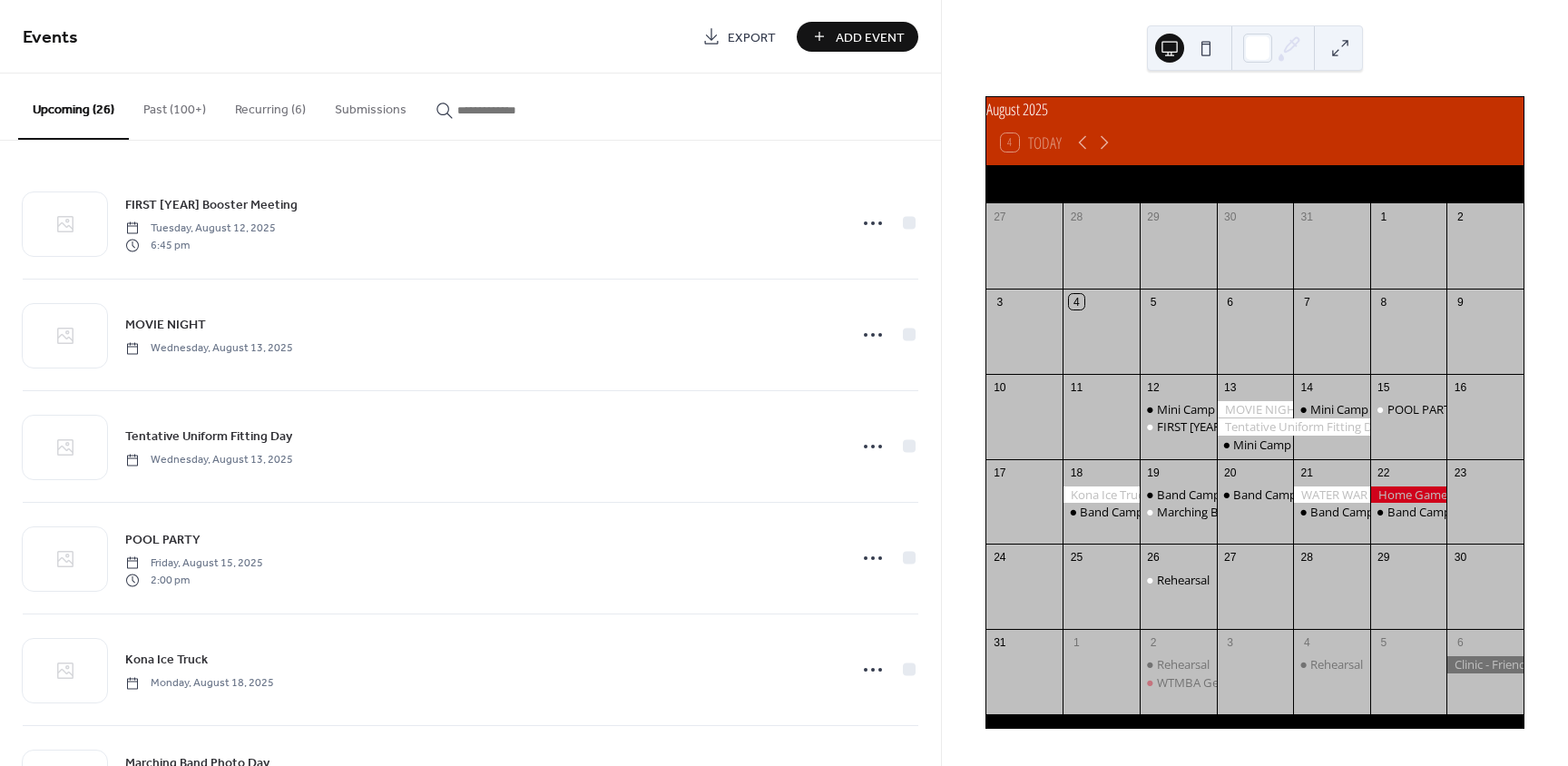 click at bounding box center [1255, 409] 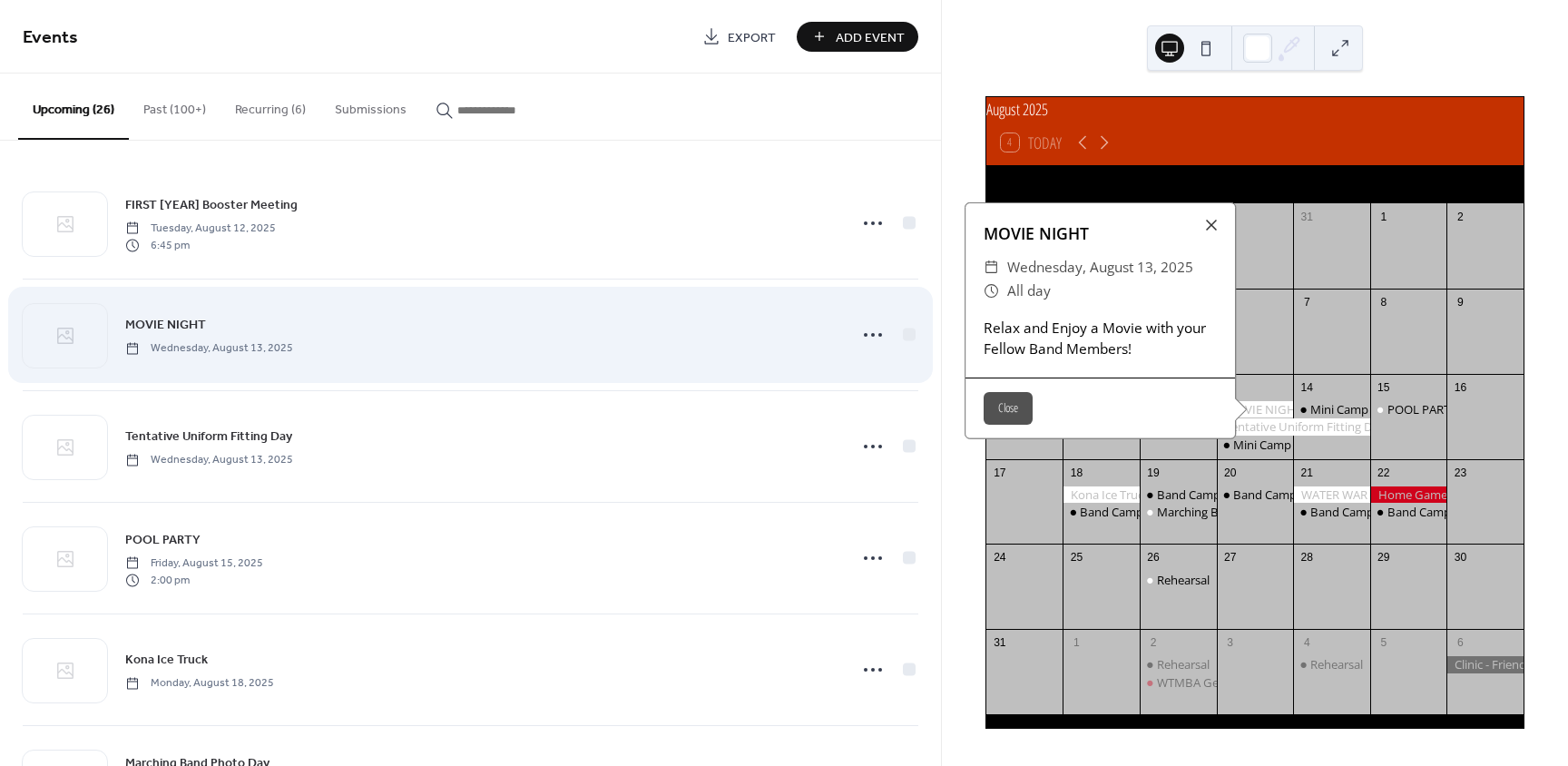 click on "Wednesday, August 13, 2025" at bounding box center [209, 349] 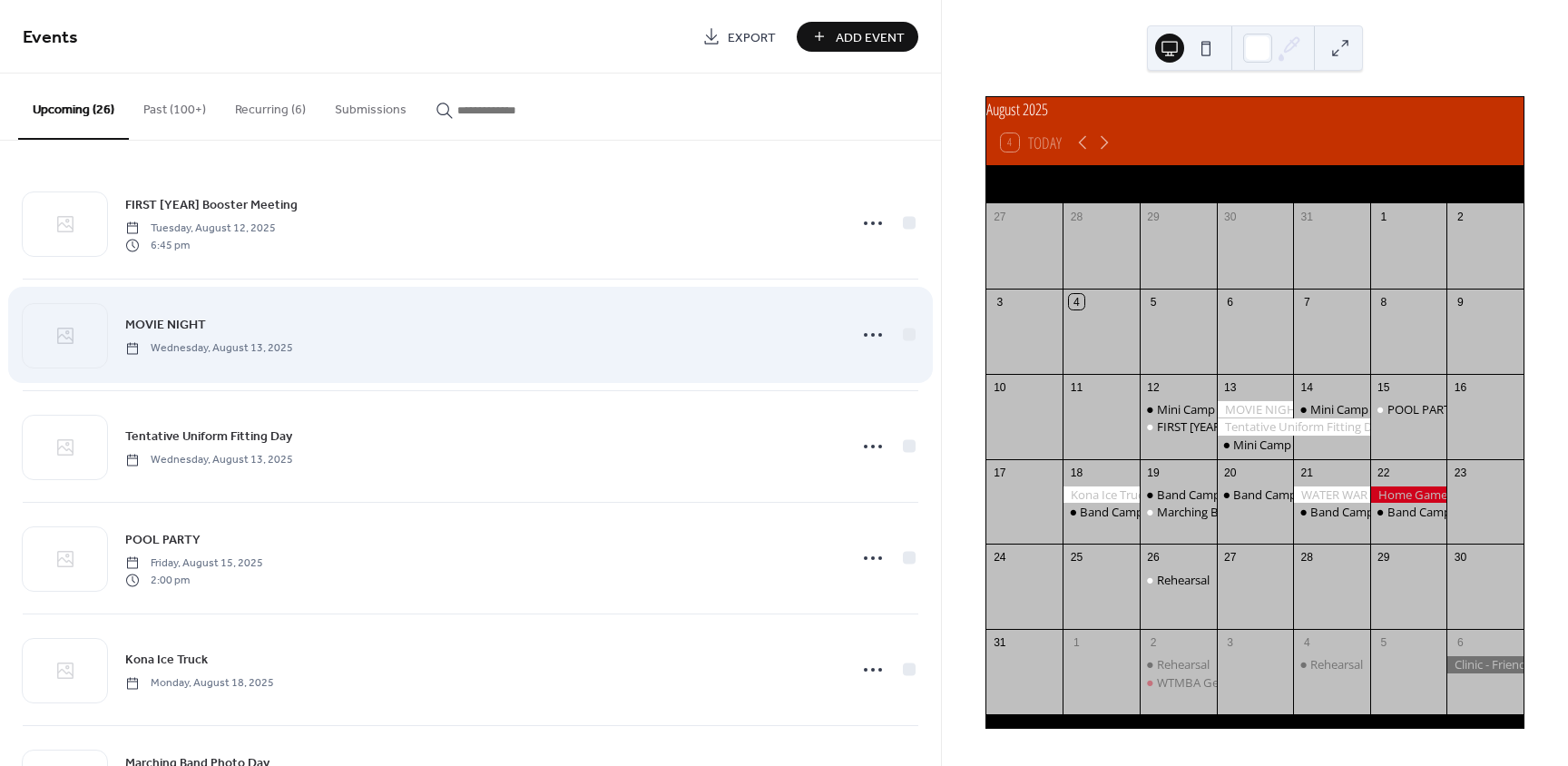 click on "MOVIE NIGHT" at bounding box center (165, 325) 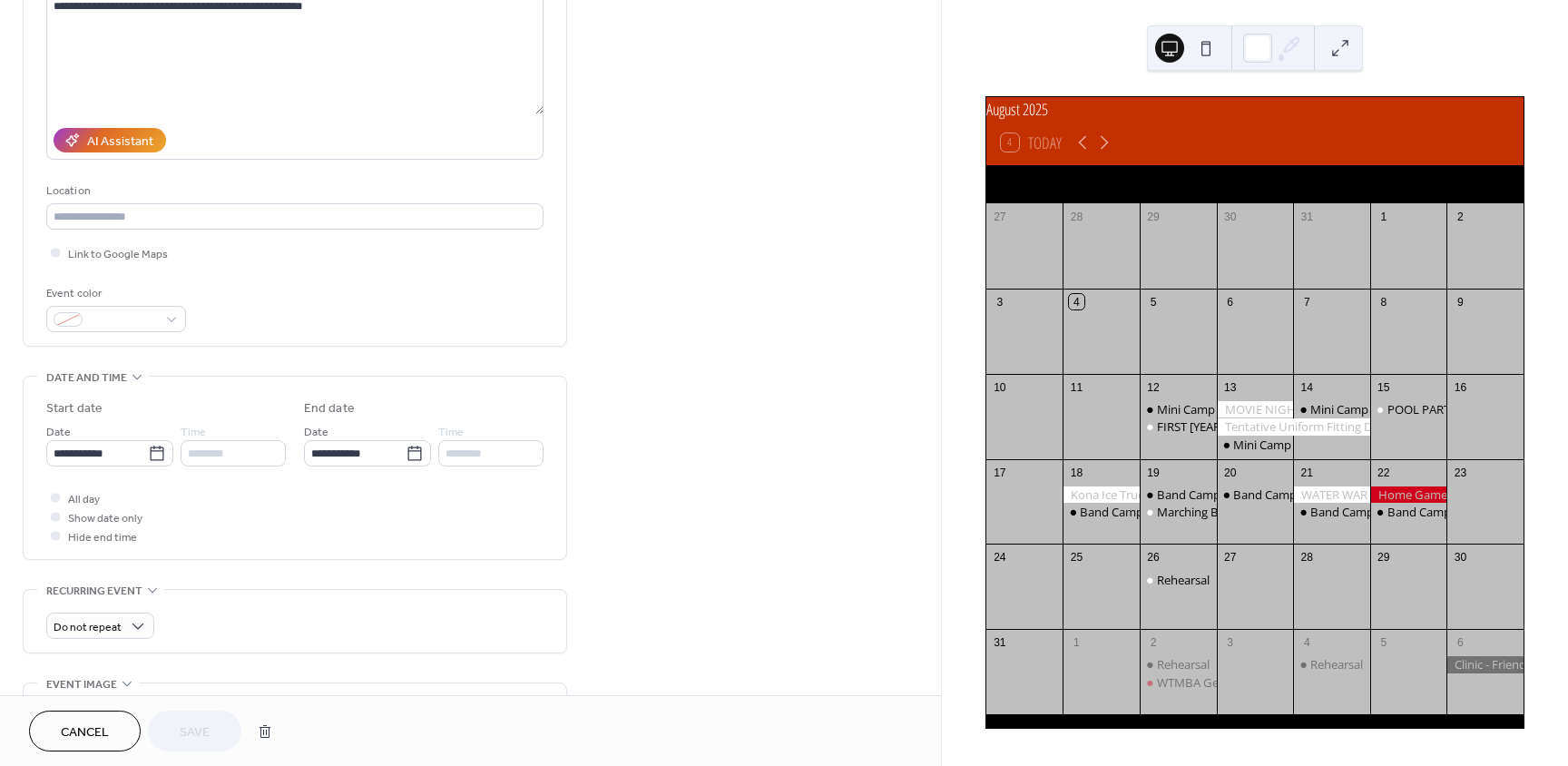 scroll, scrollTop: 272, scrollLeft: 0, axis: vertical 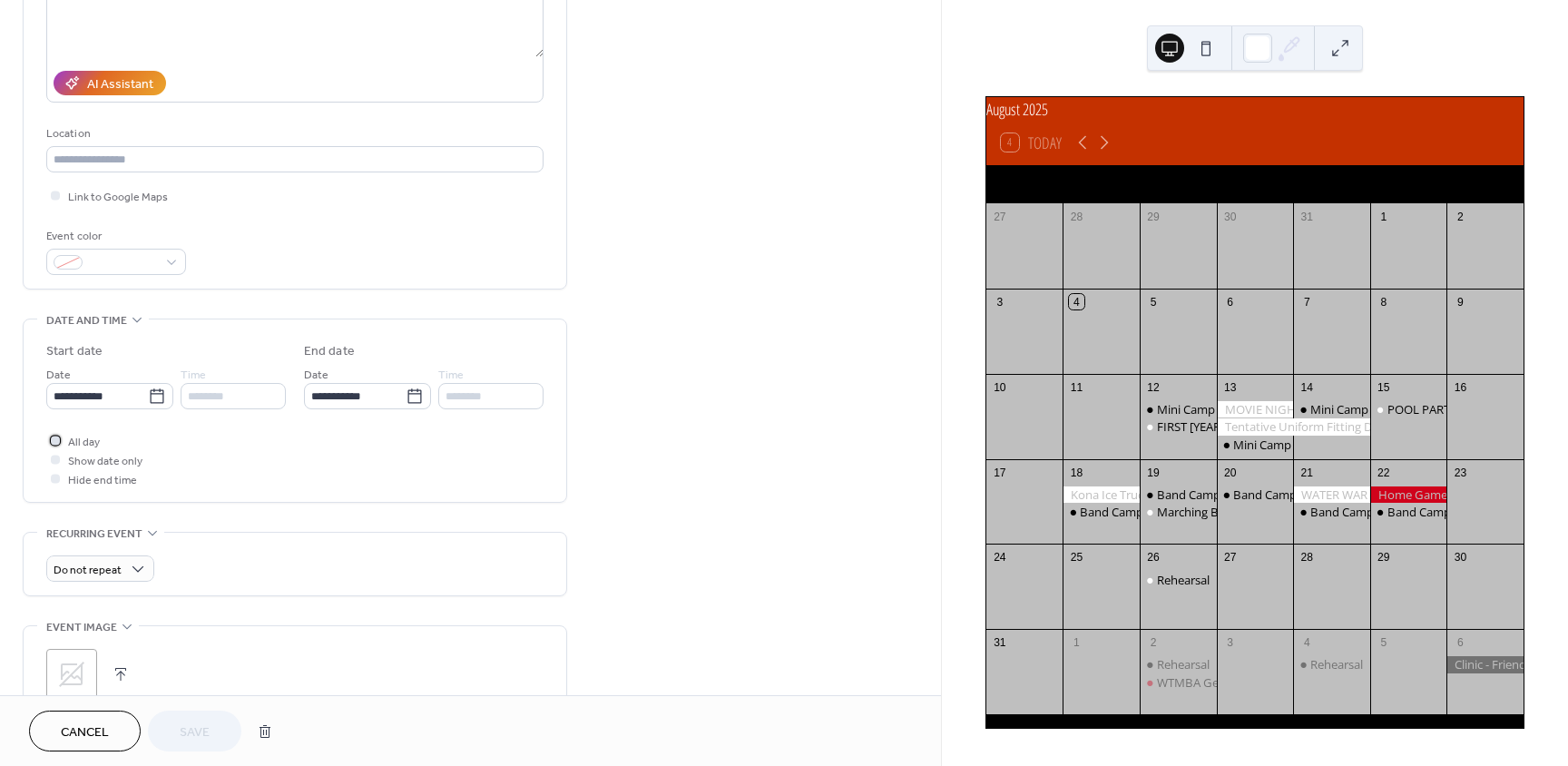 click at bounding box center [55, 440] 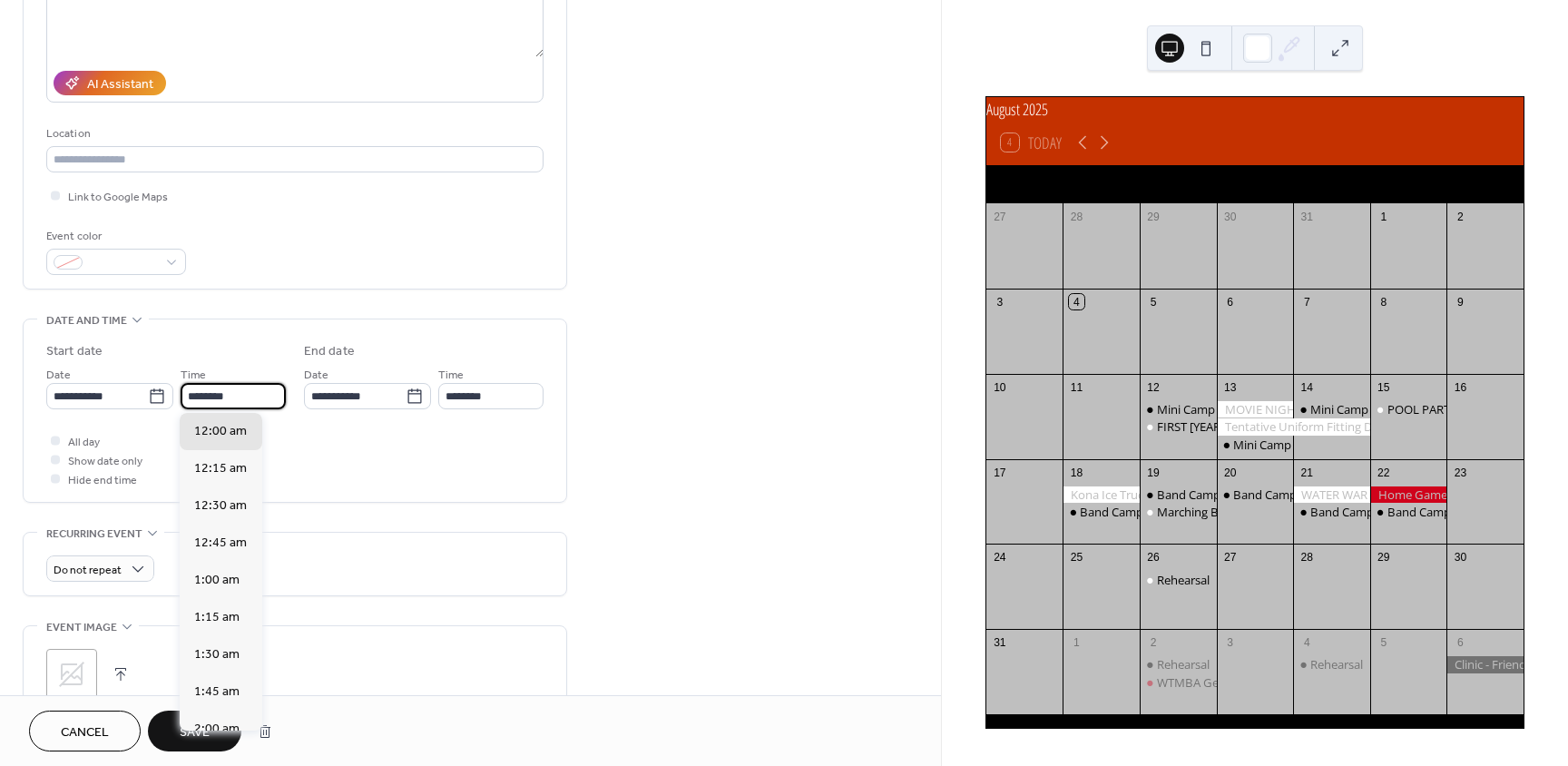 click on "********" at bounding box center (233, 396) 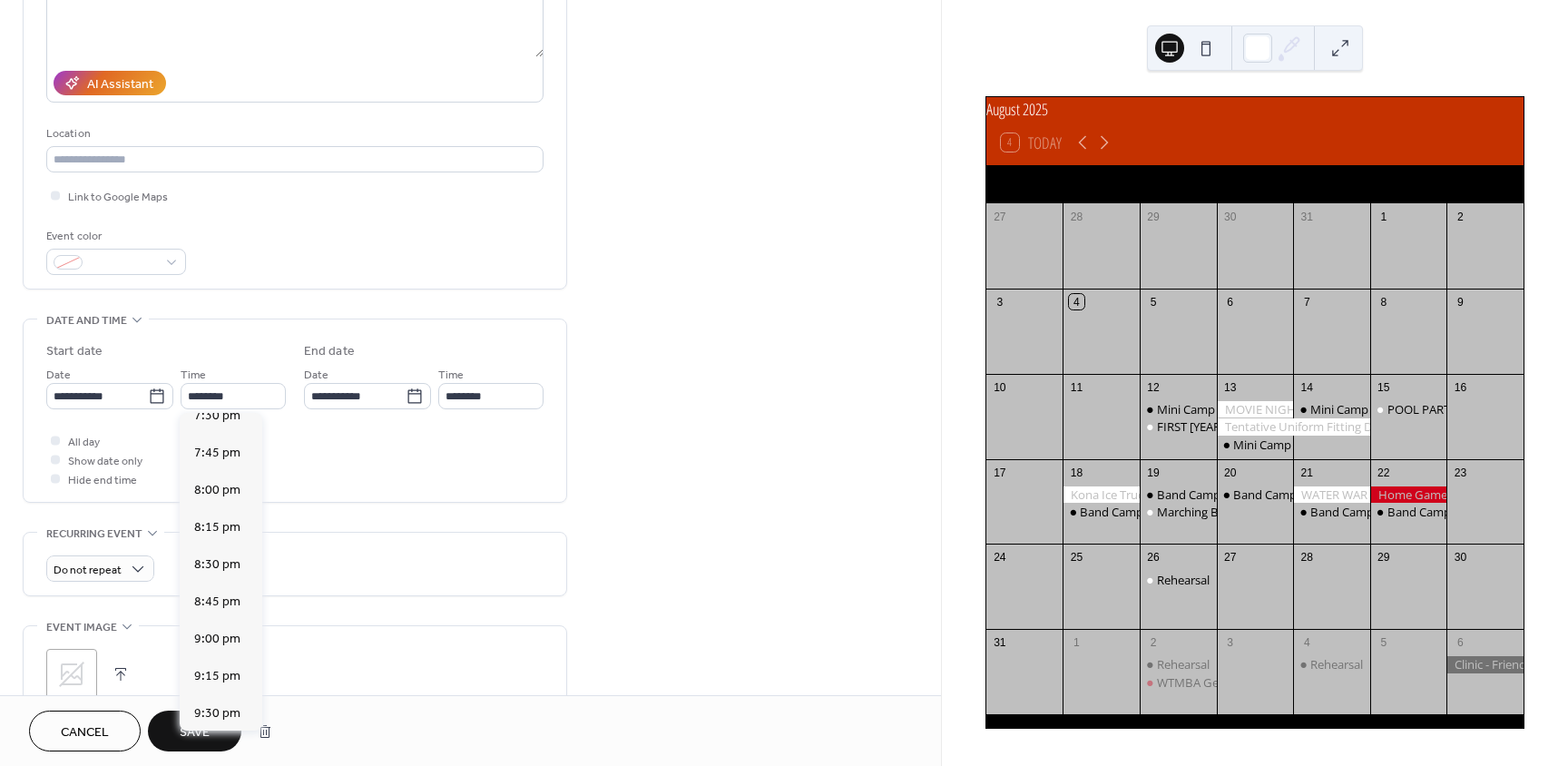 scroll, scrollTop: 2939, scrollLeft: 0, axis: vertical 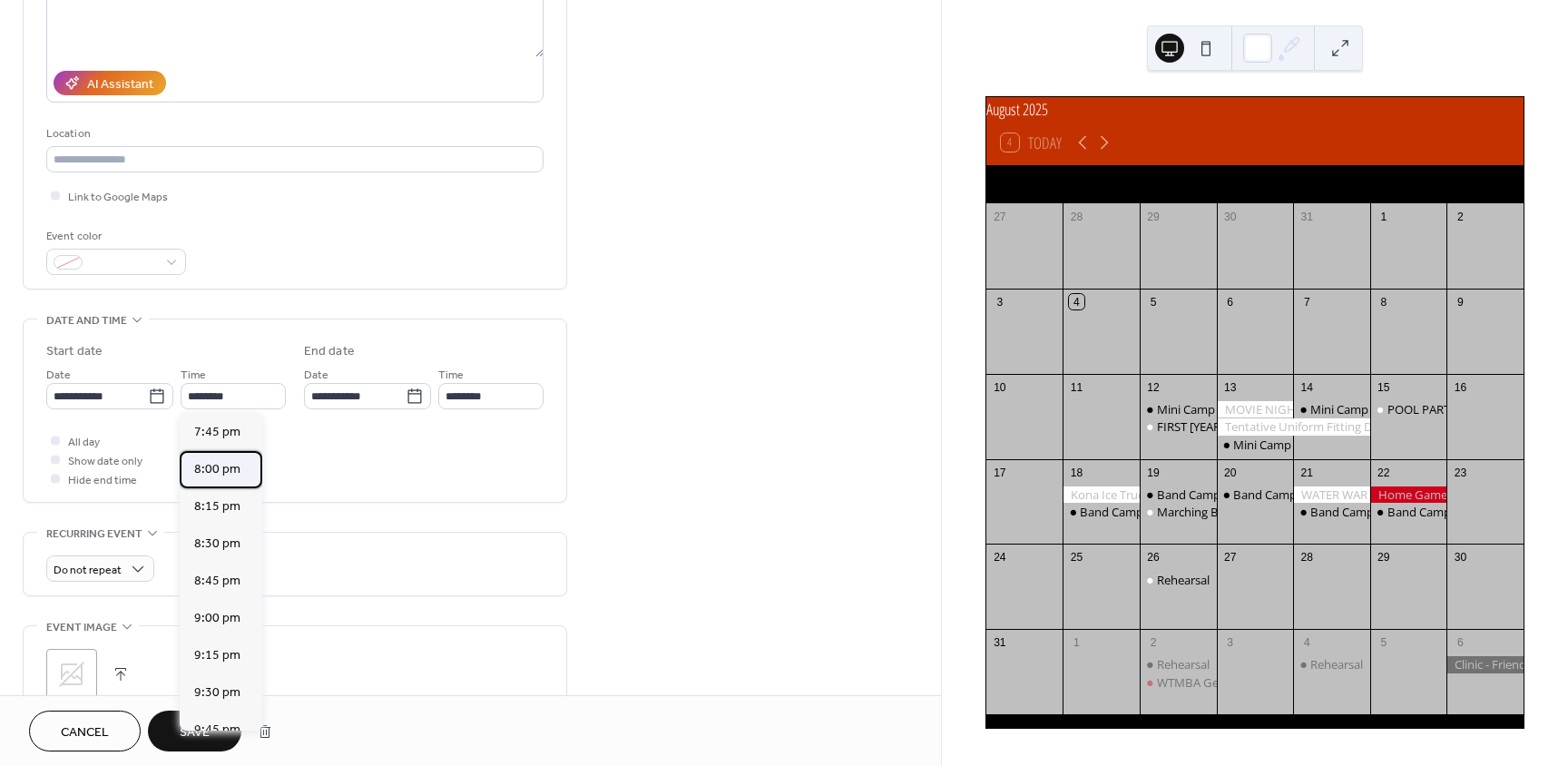 click on "8:00 pm" at bounding box center (217, 469) 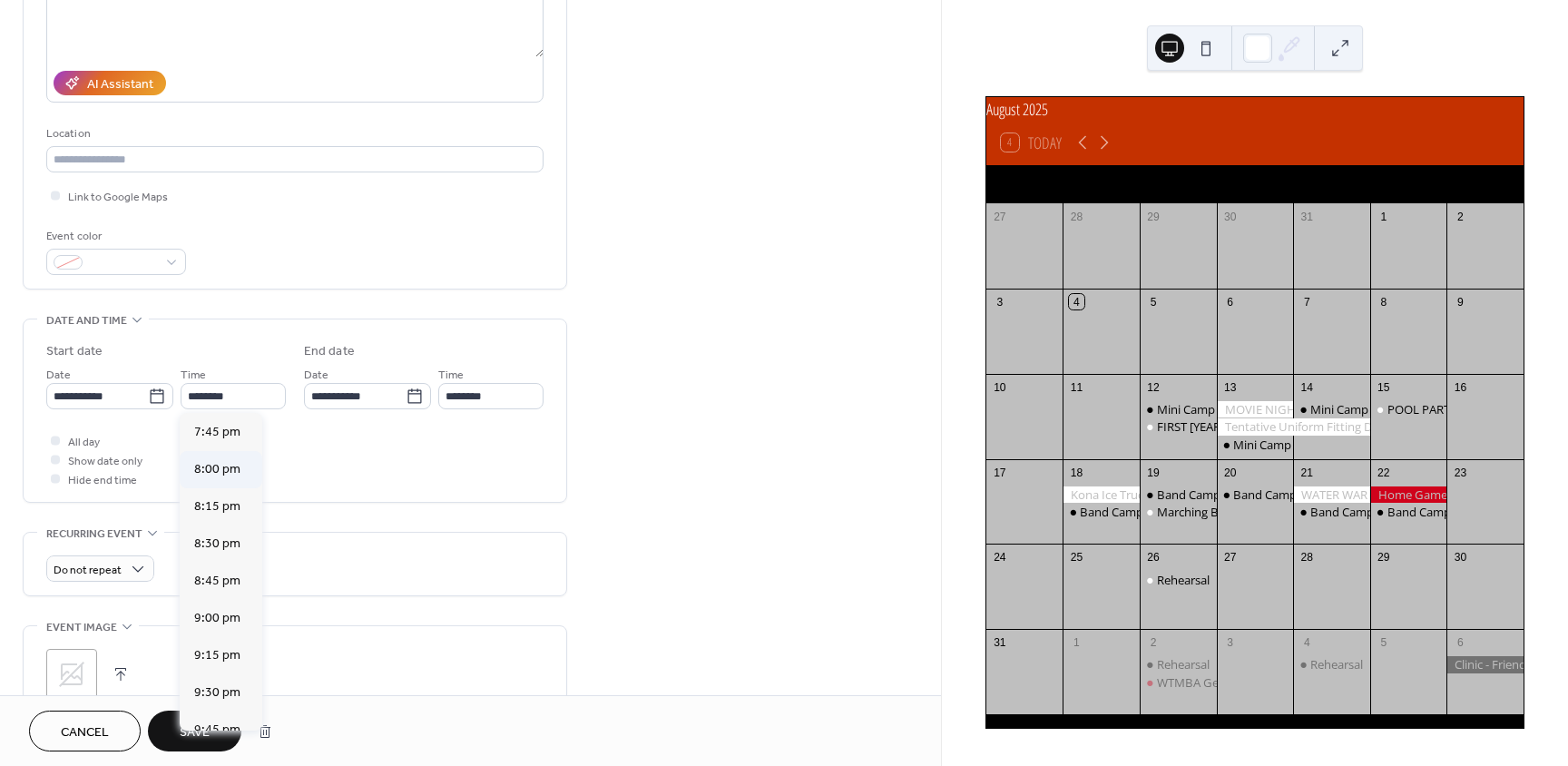 type on "*******" 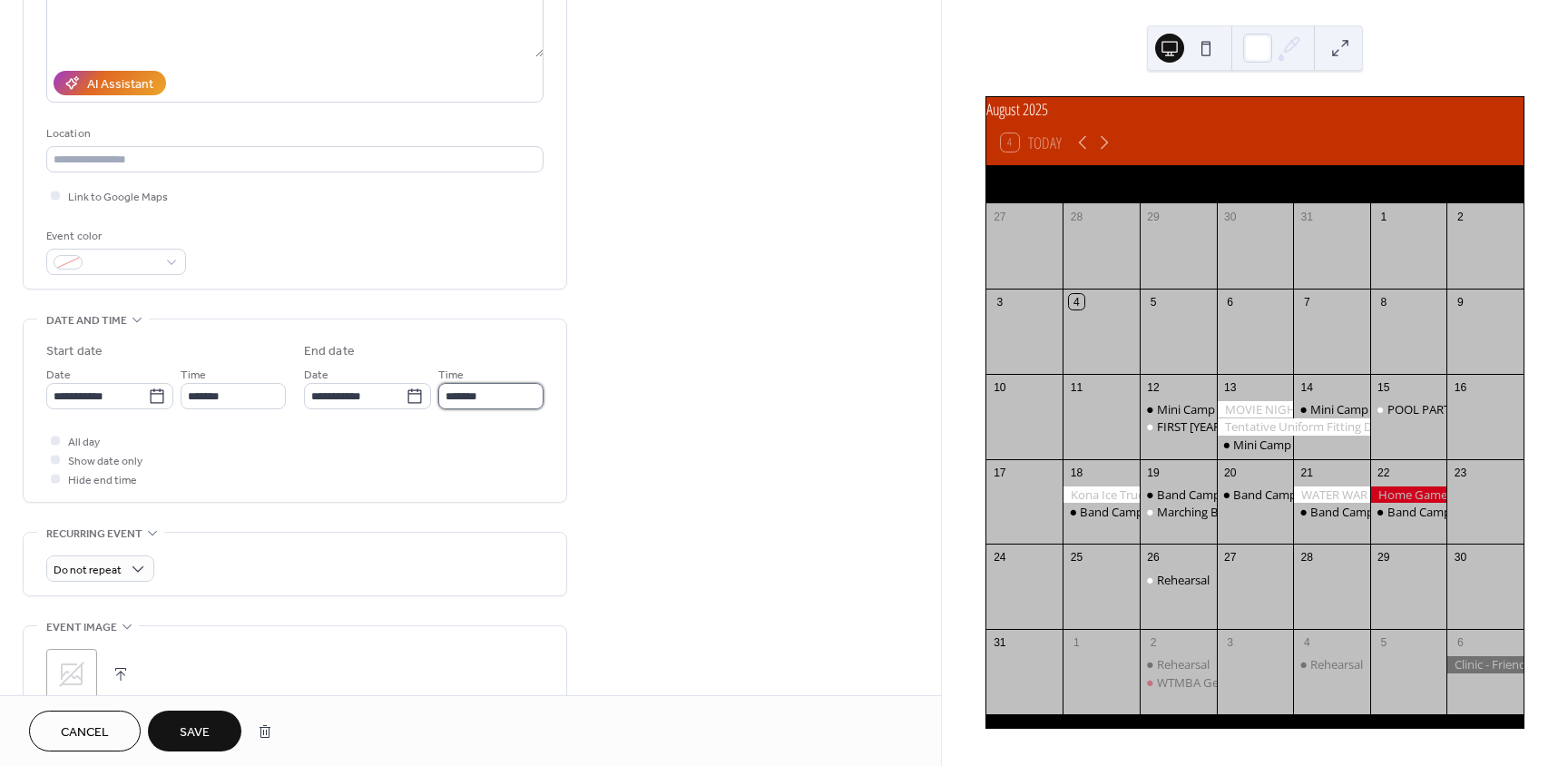 click on "*******" at bounding box center [491, 396] 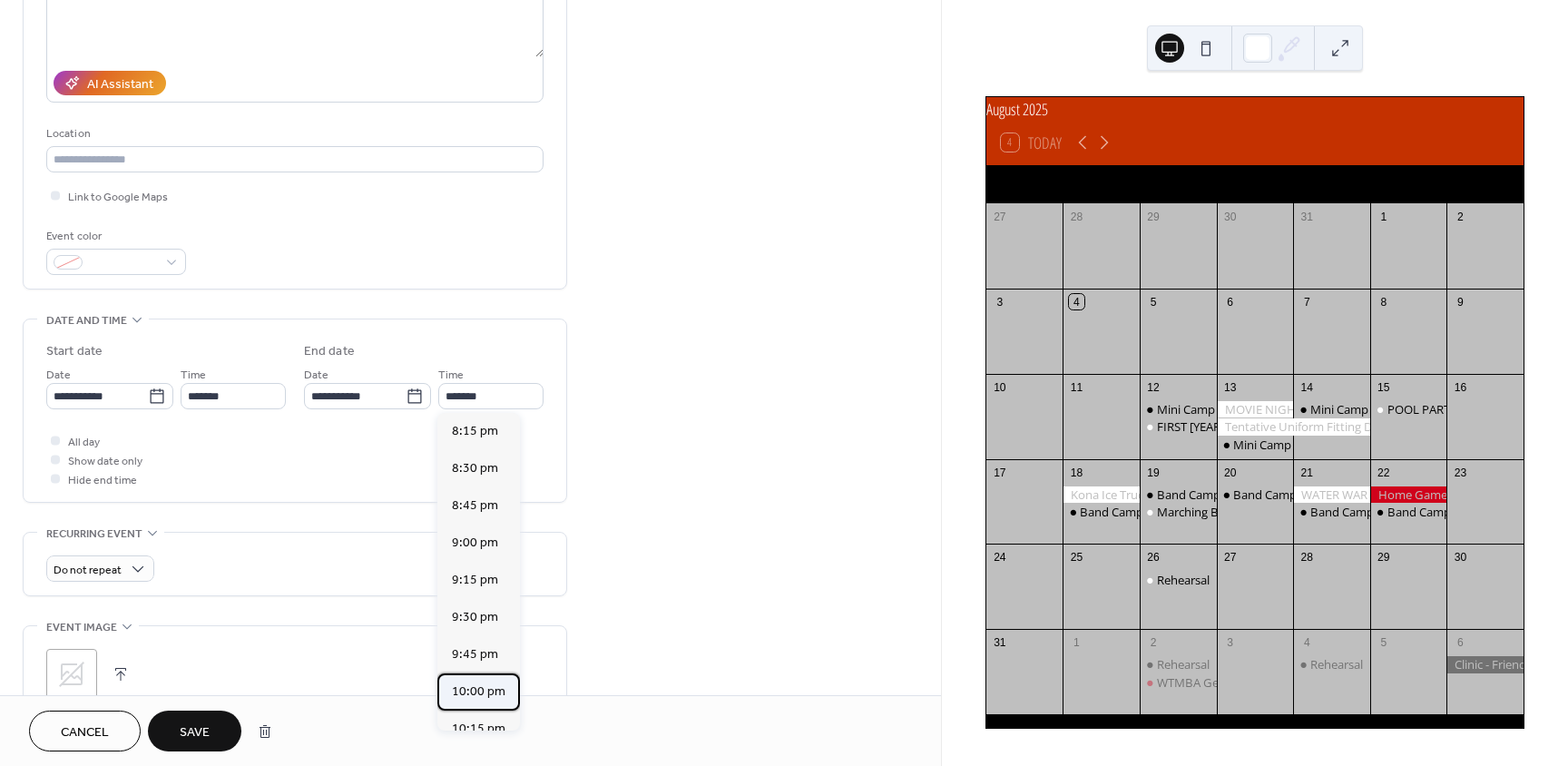 click on "10:00 pm" at bounding box center (478, 692) 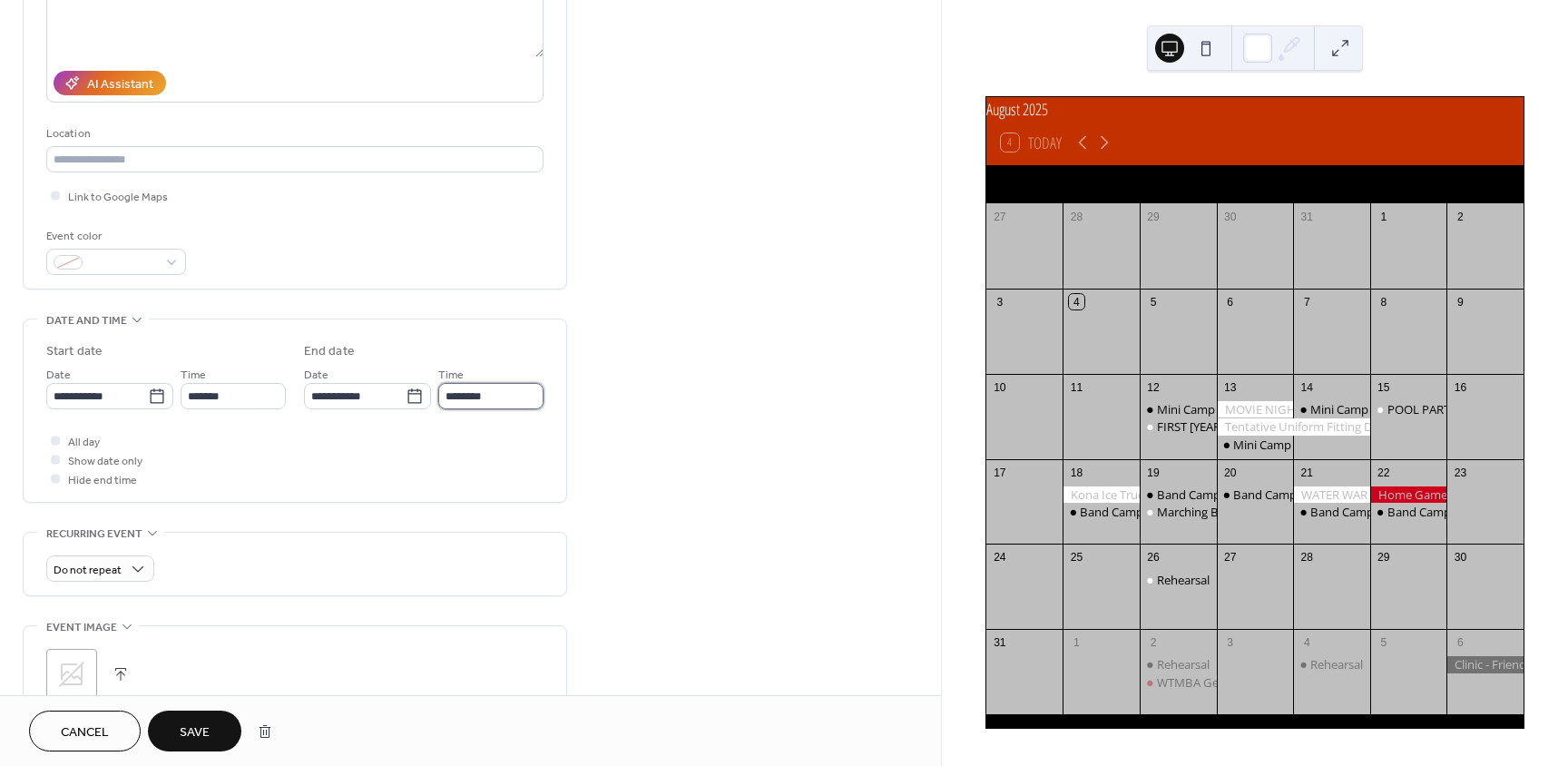 click on "********" at bounding box center (491, 396) 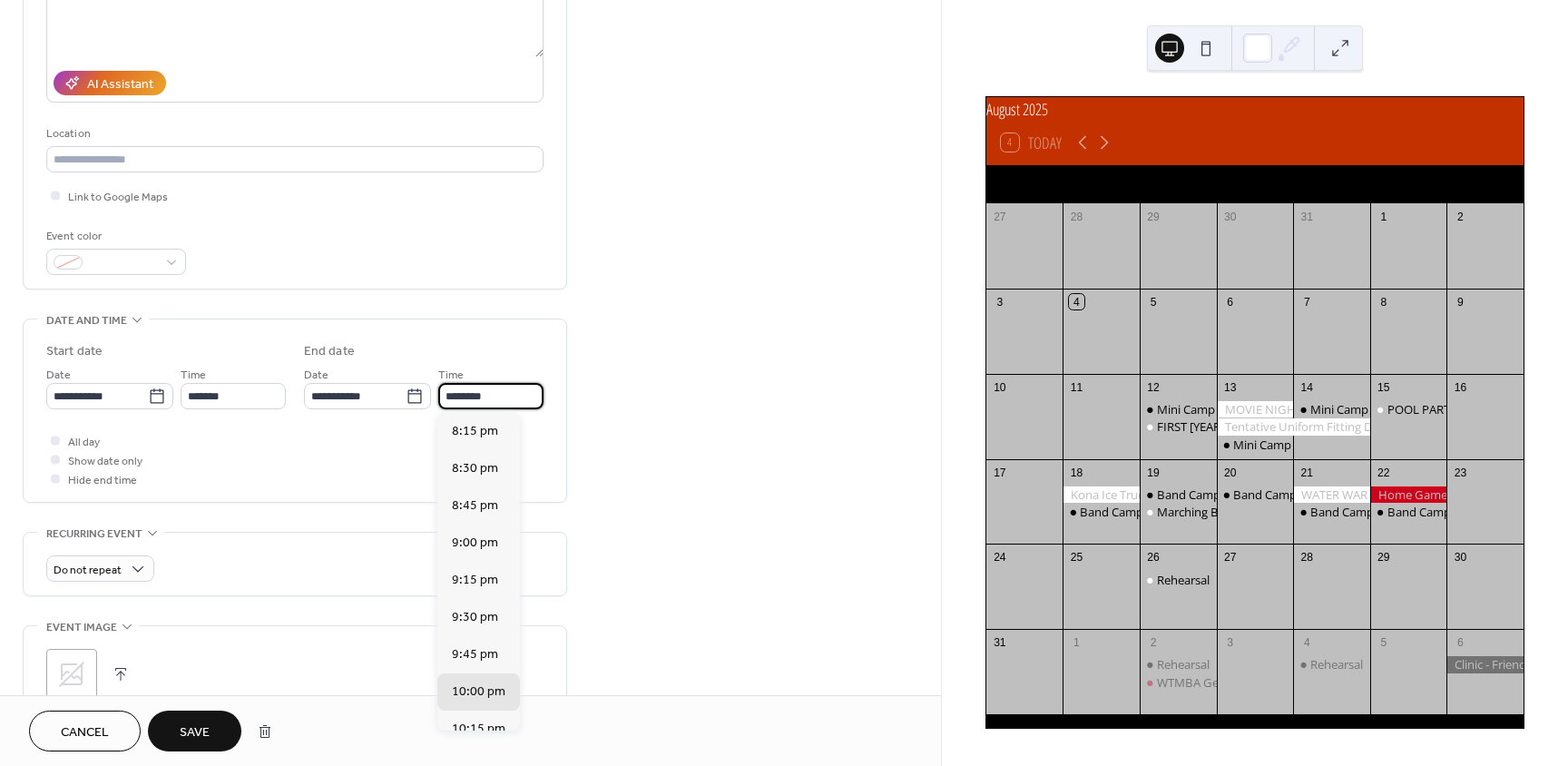 click on "********" at bounding box center [491, 396] 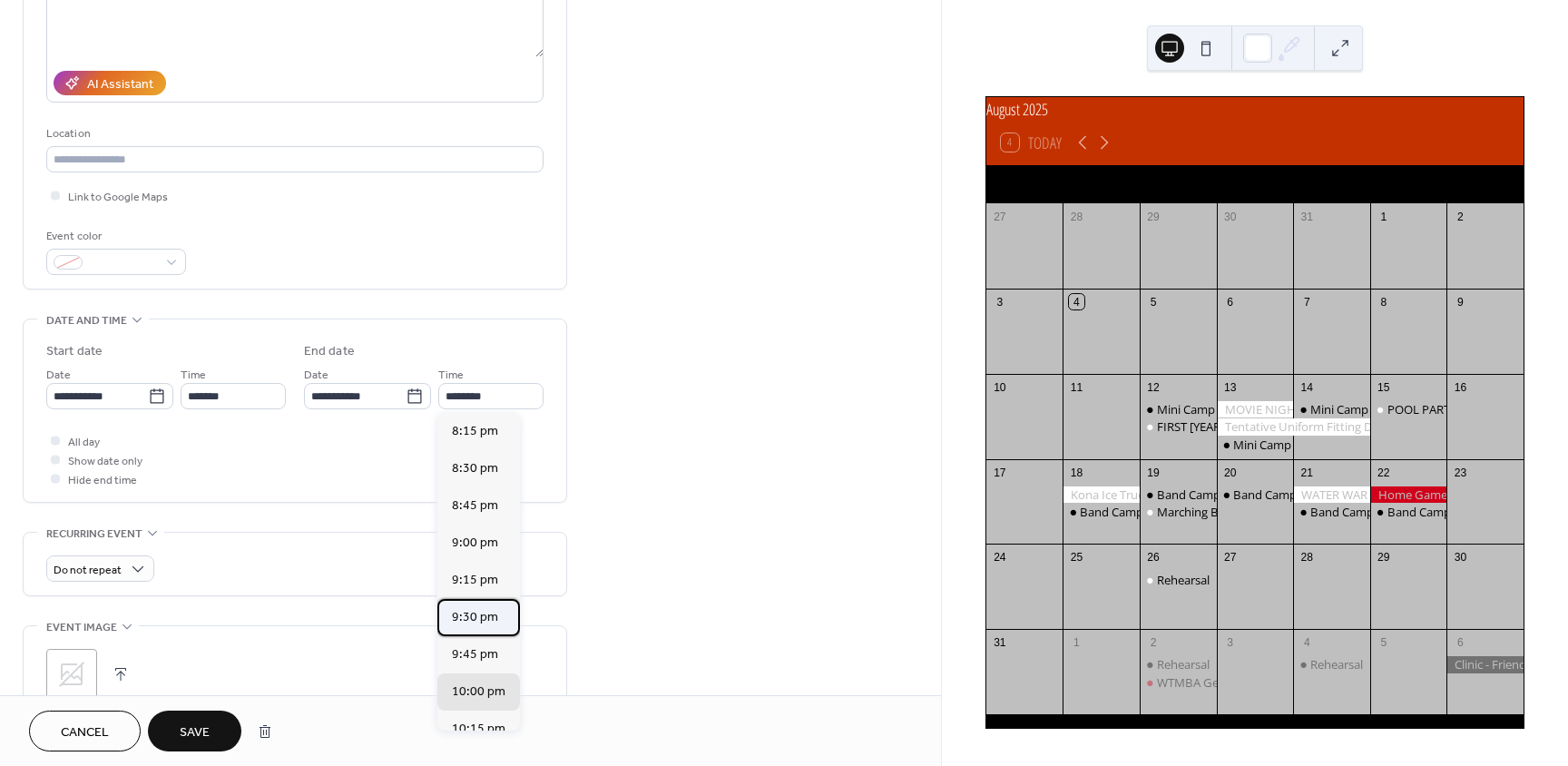 click on "9:30 pm" at bounding box center [475, 617] 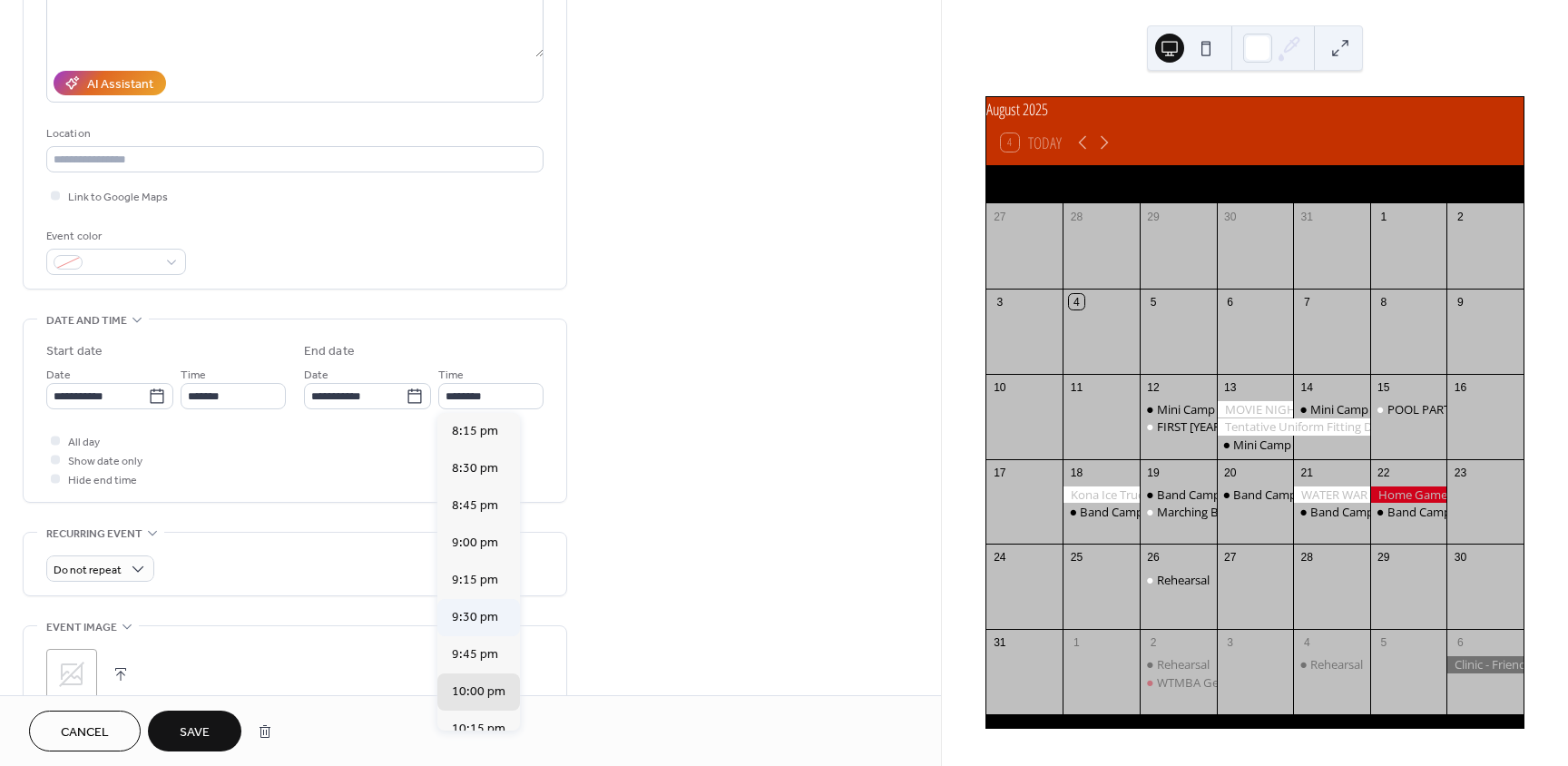 type on "*******" 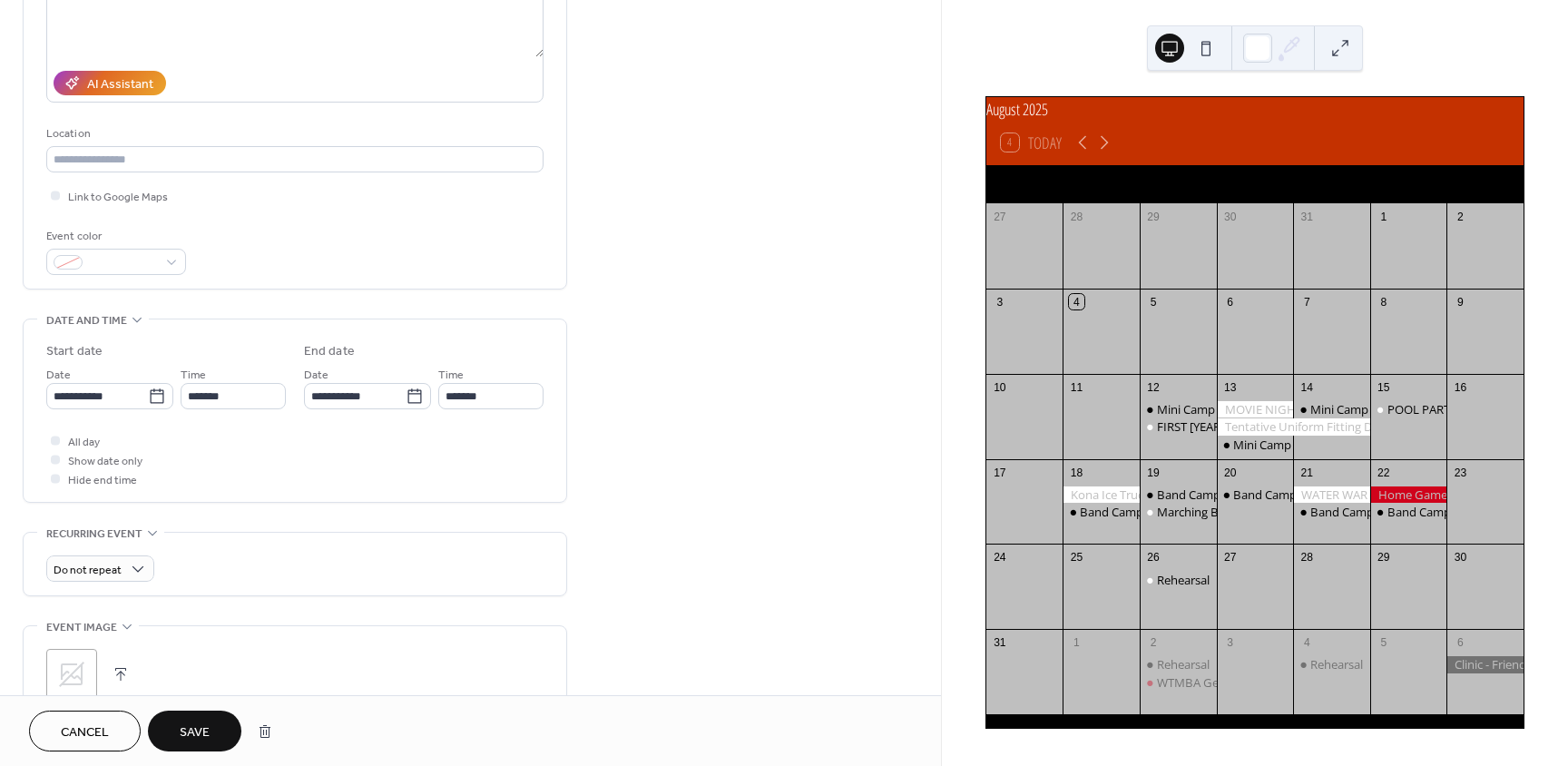 click on "Save" at bounding box center [194, 732] 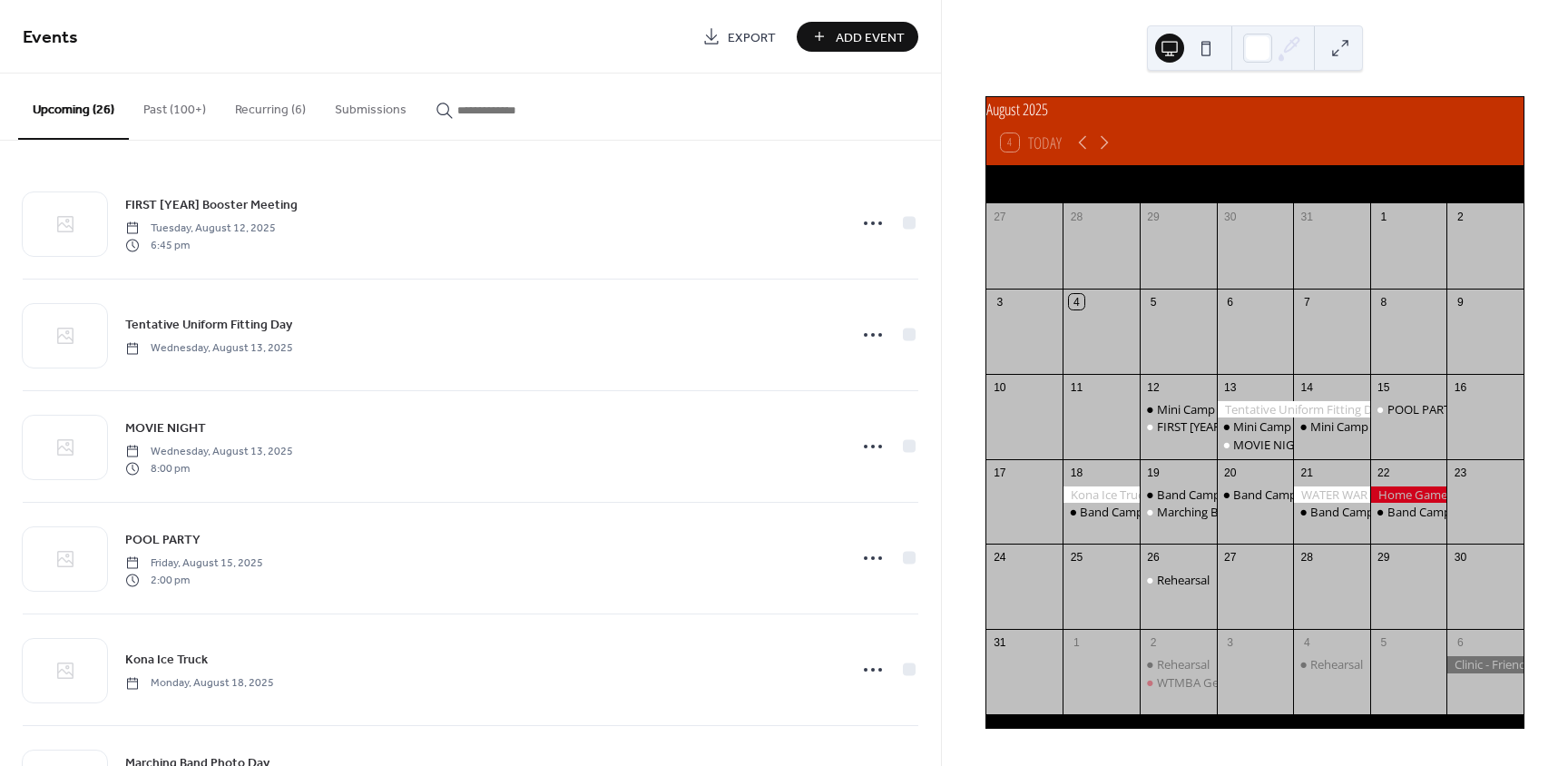 click at bounding box center (1293, 409) 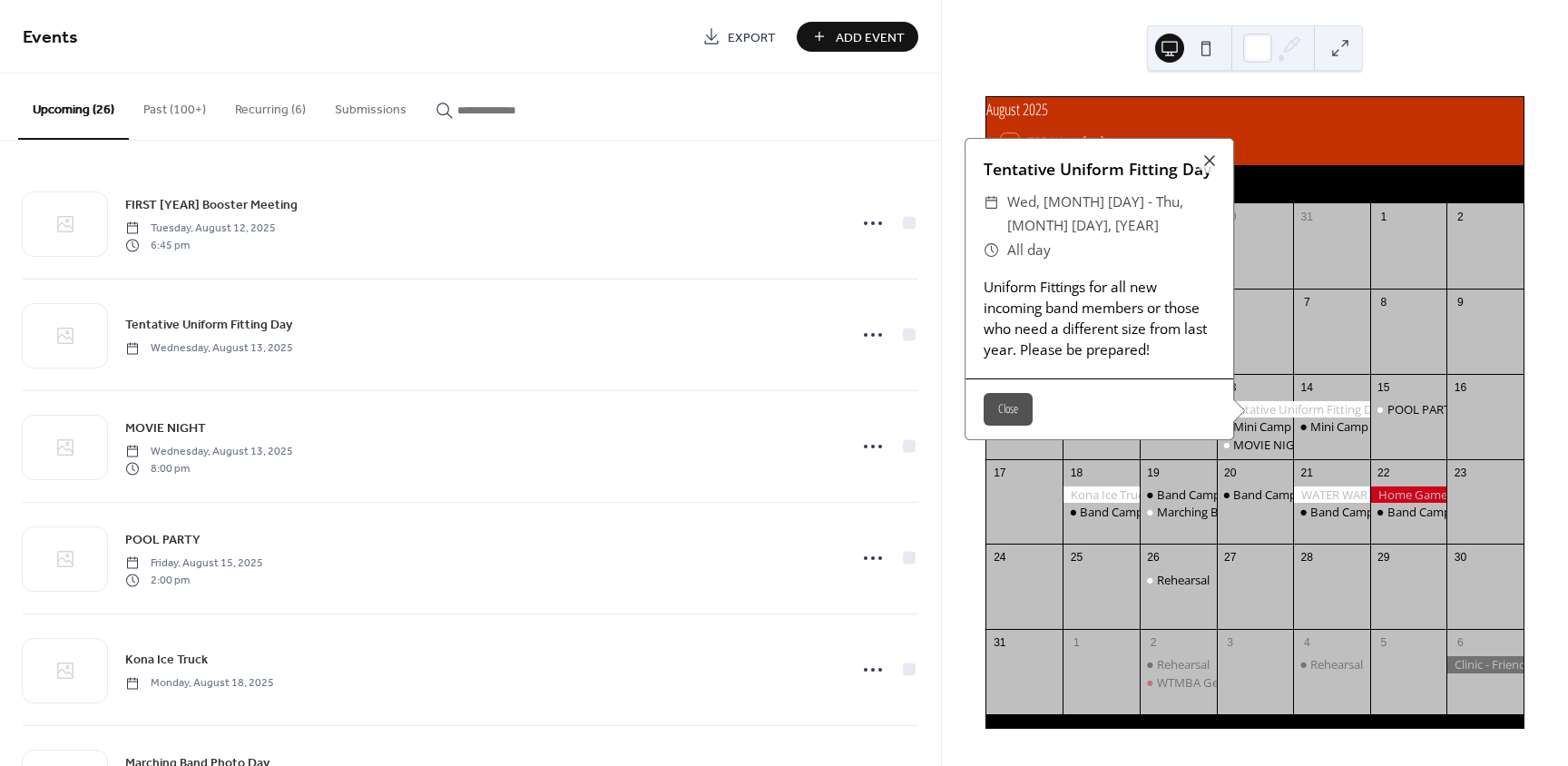 click at bounding box center [1408, 341] 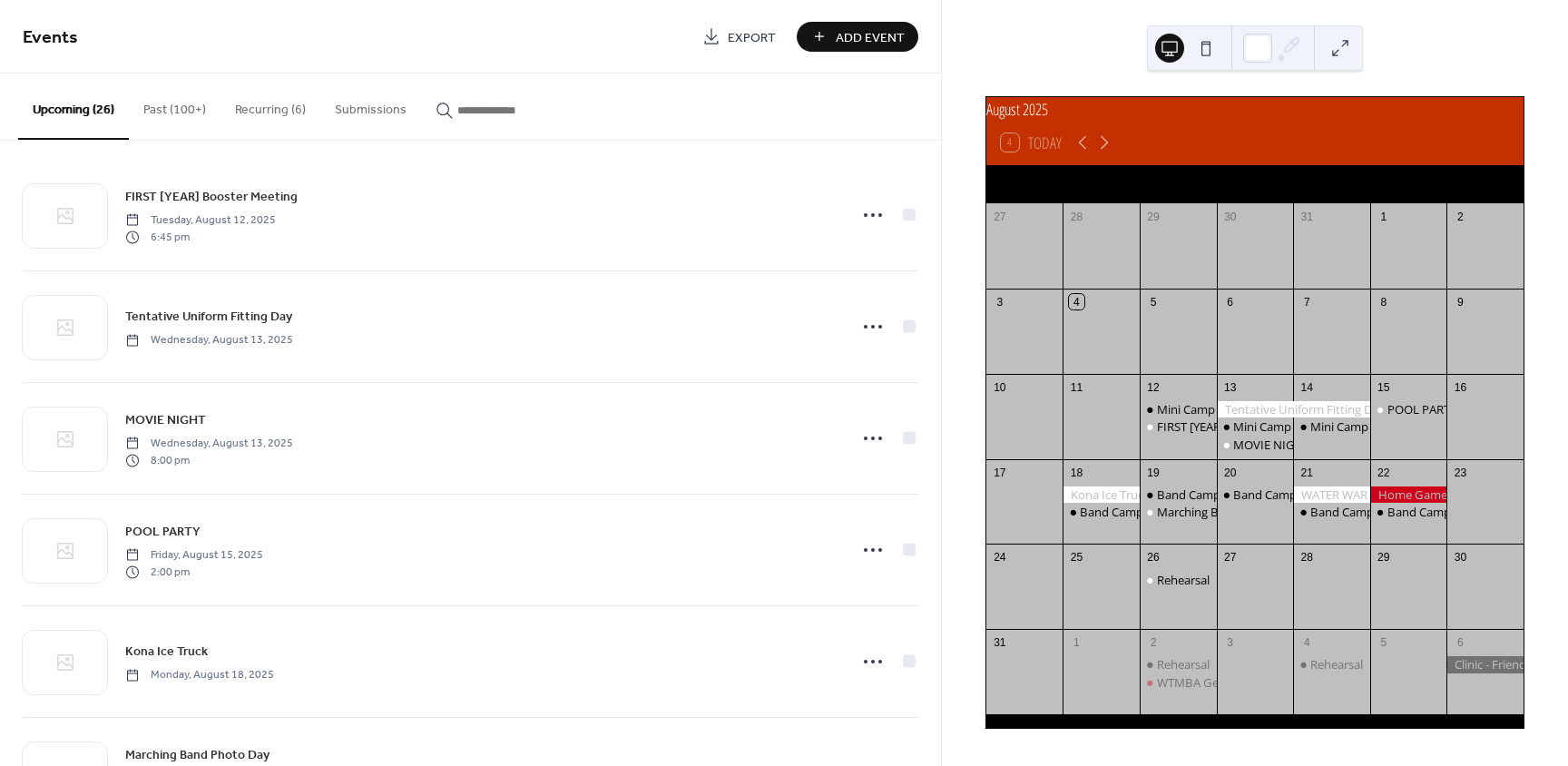 scroll, scrollTop: 0, scrollLeft: 0, axis: both 